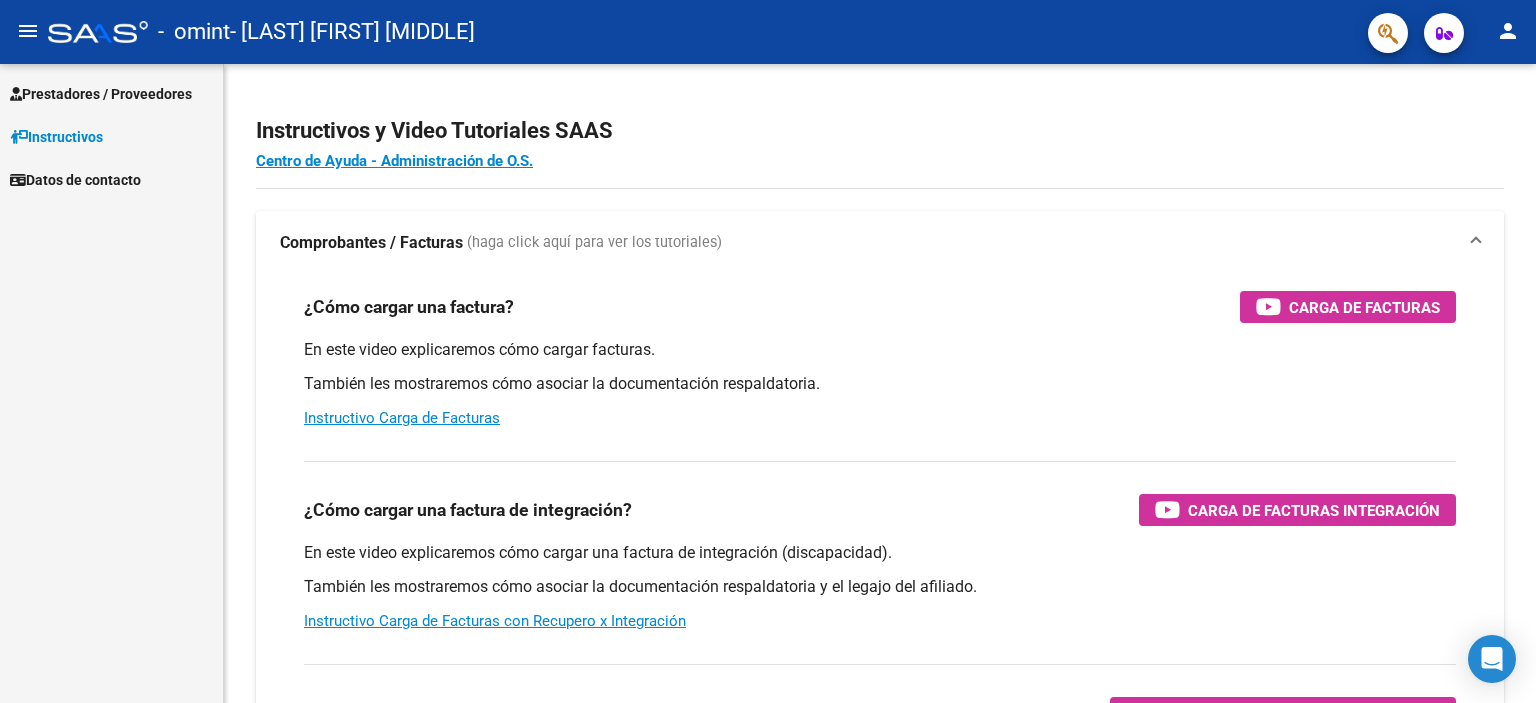 scroll, scrollTop: 0, scrollLeft: 0, axis: both 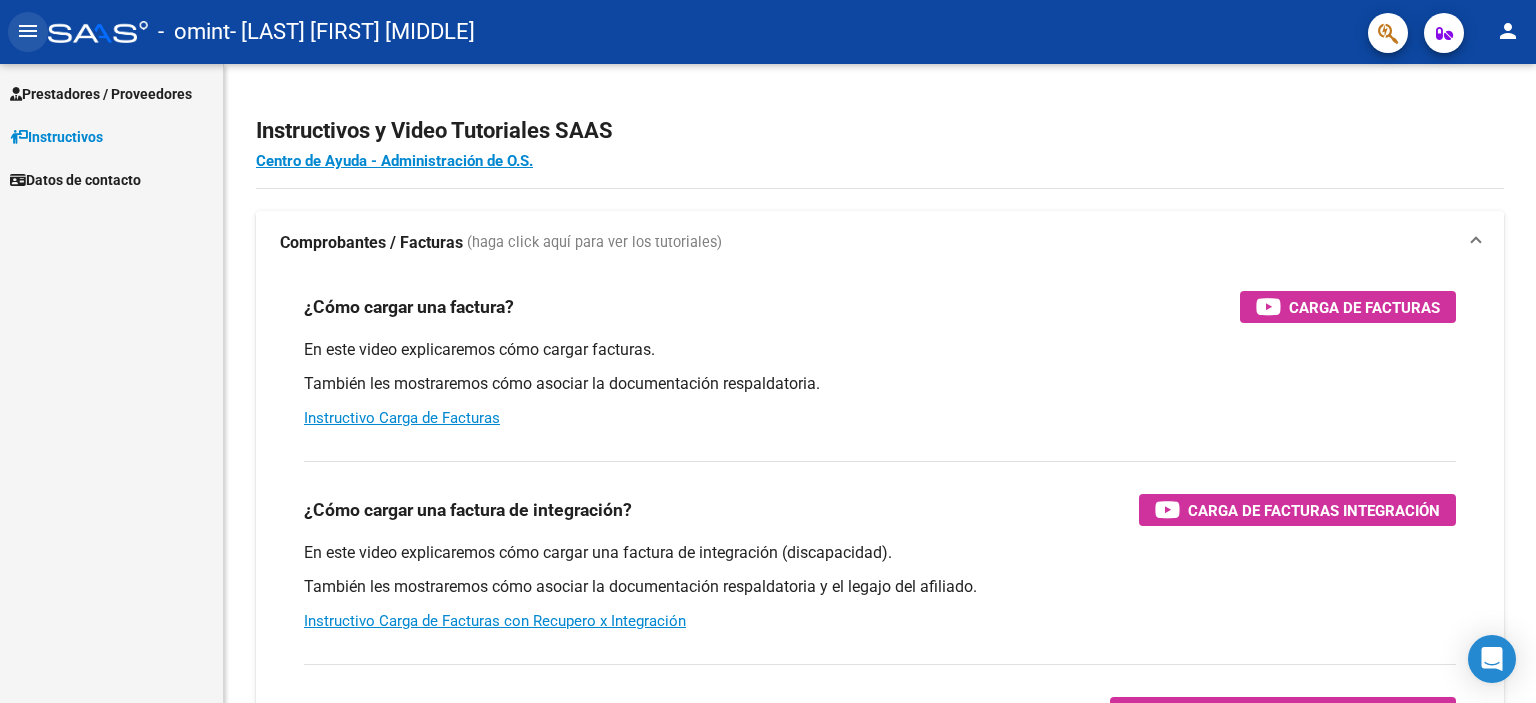 click on "menu" 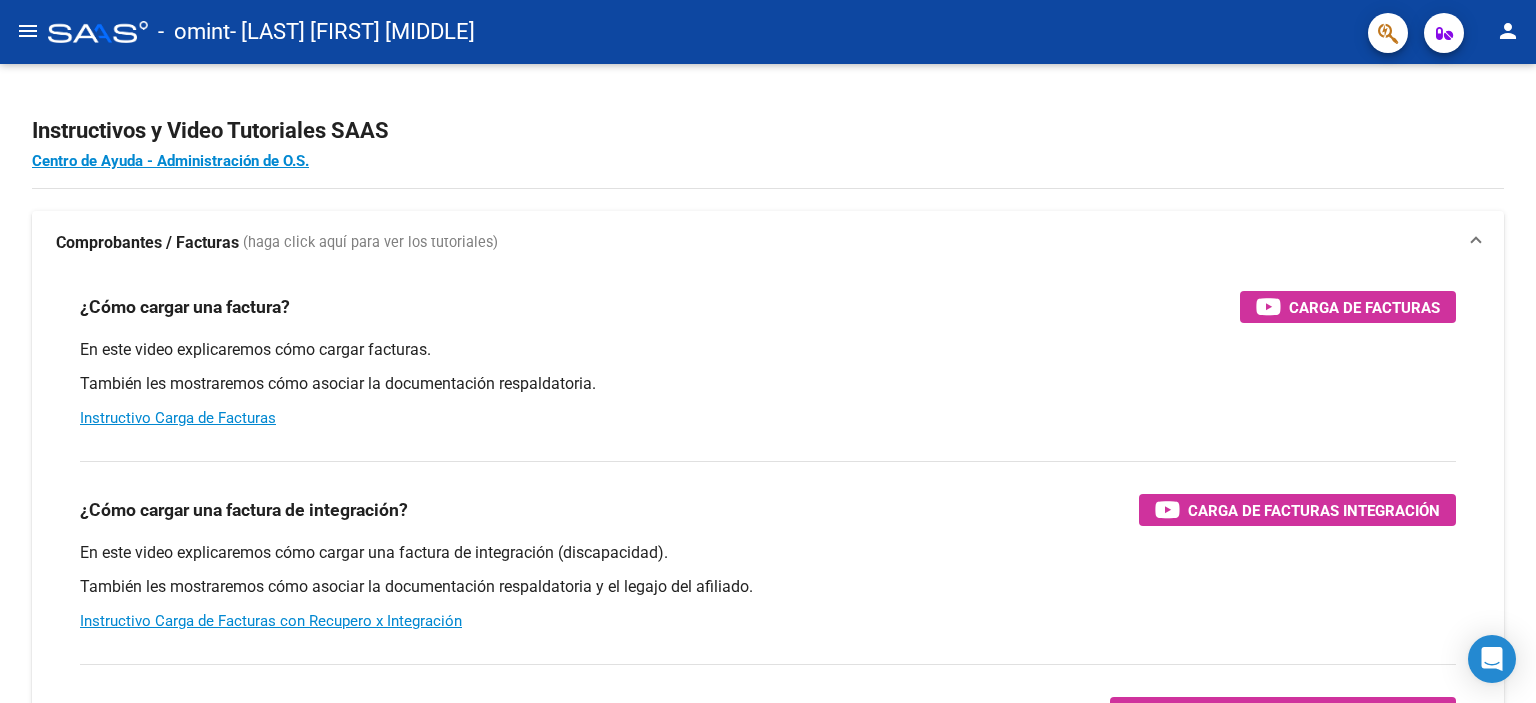 click on "menu" 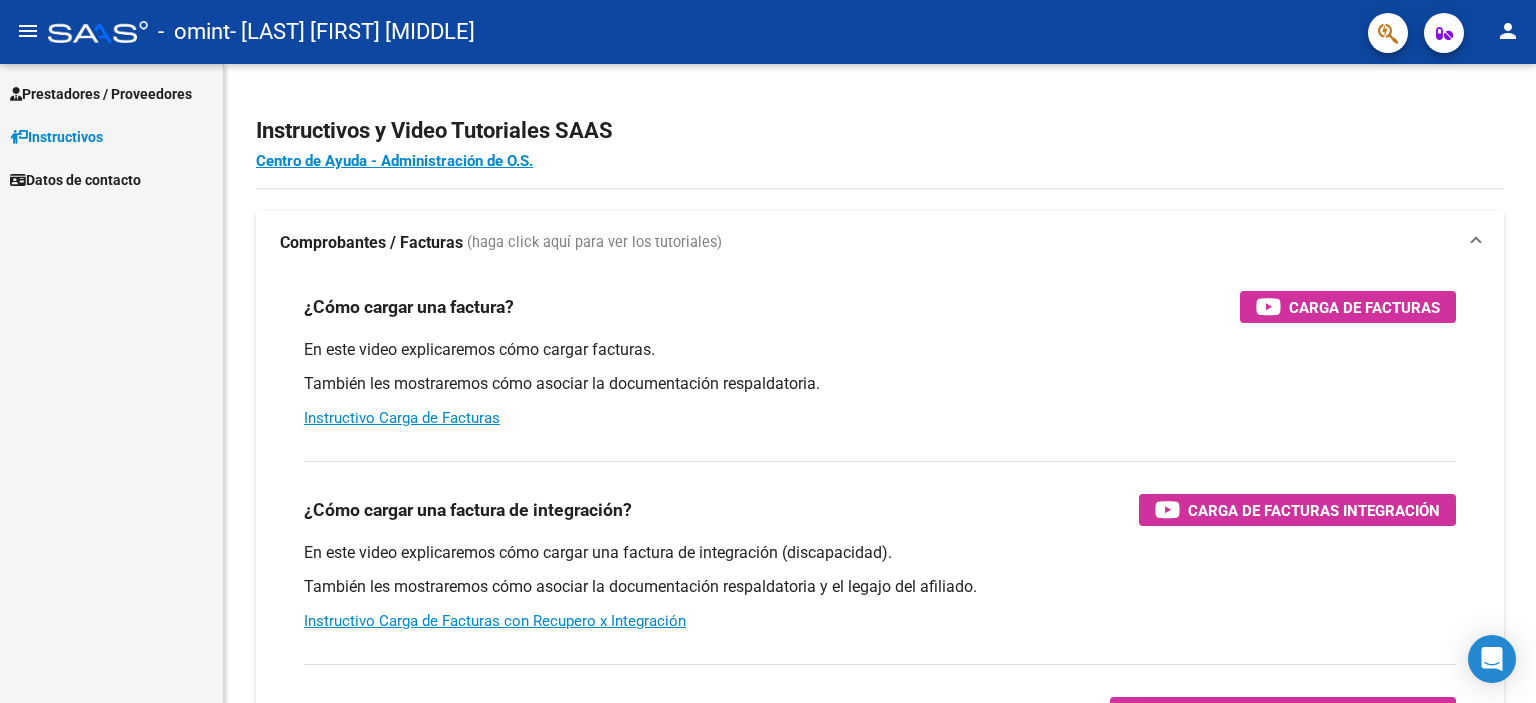 click on "menu" 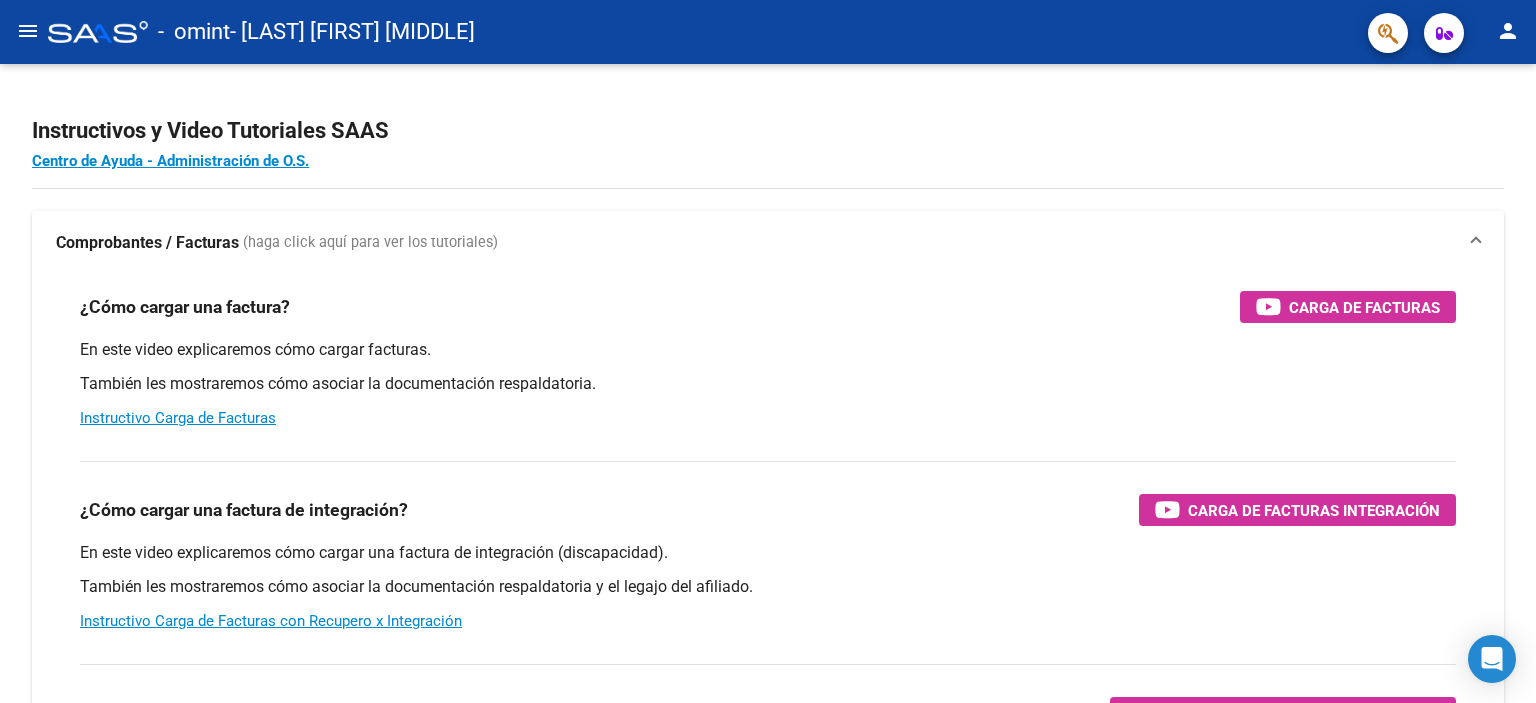 click on "menu" 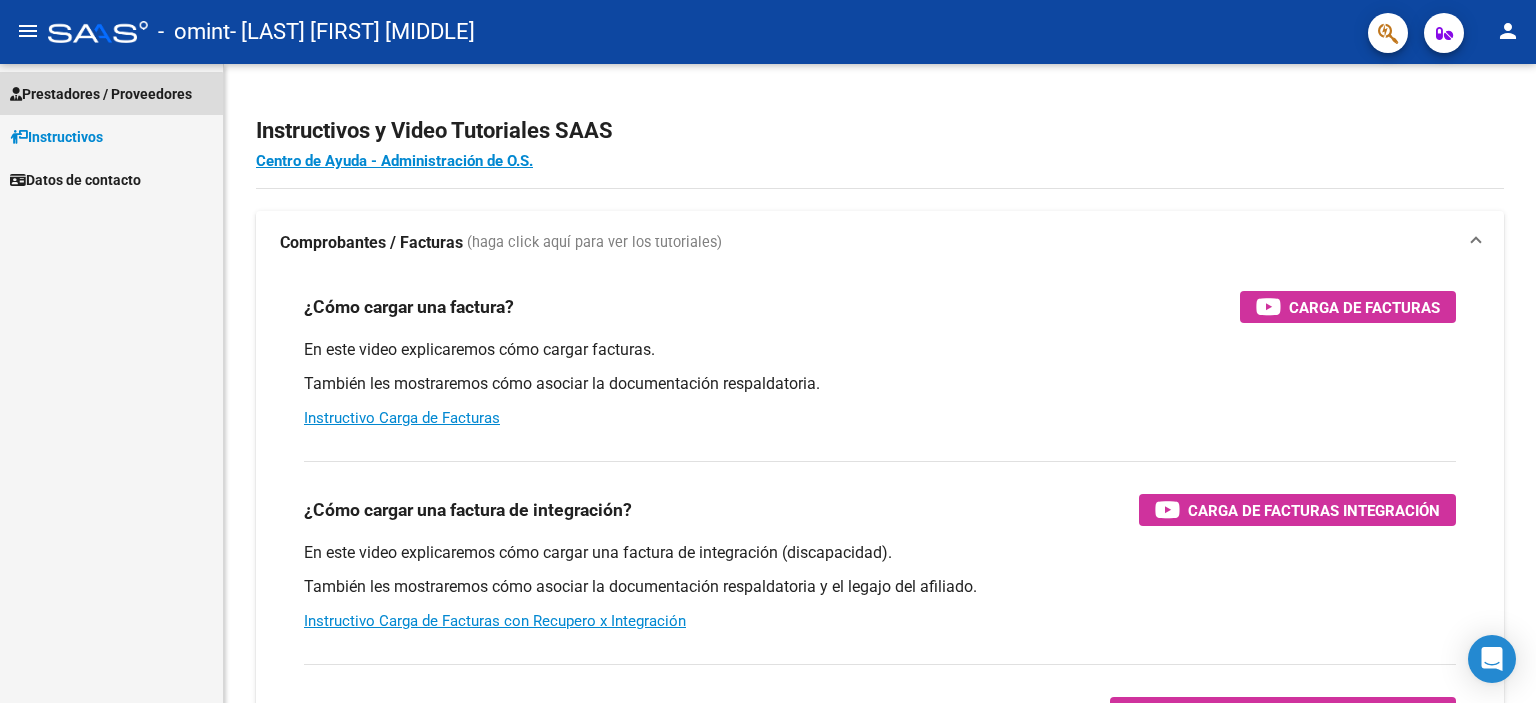 click on "Prestadores / Proveedores" at bounding box center (111, 93) 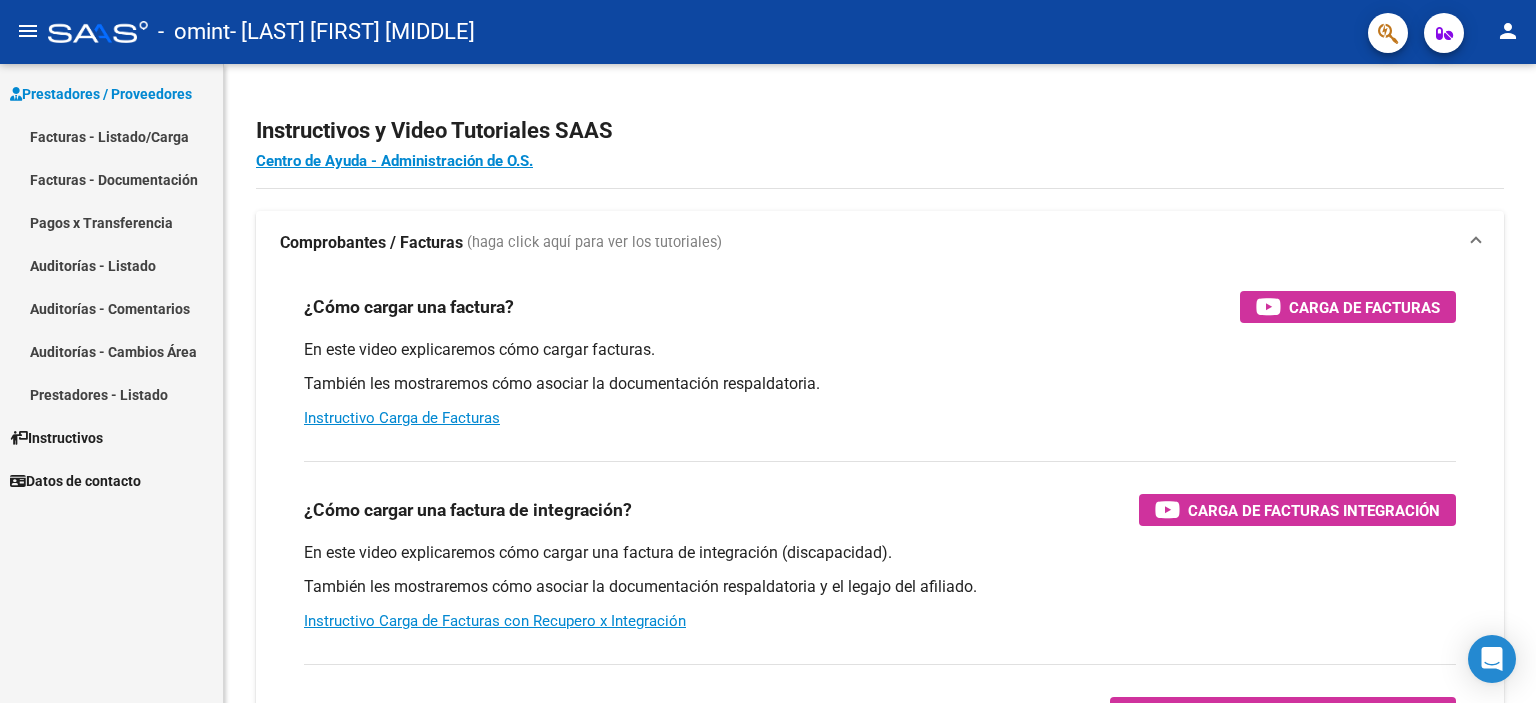 click on "Facturas - Listado/Carga" at bounding box center (111, 136) 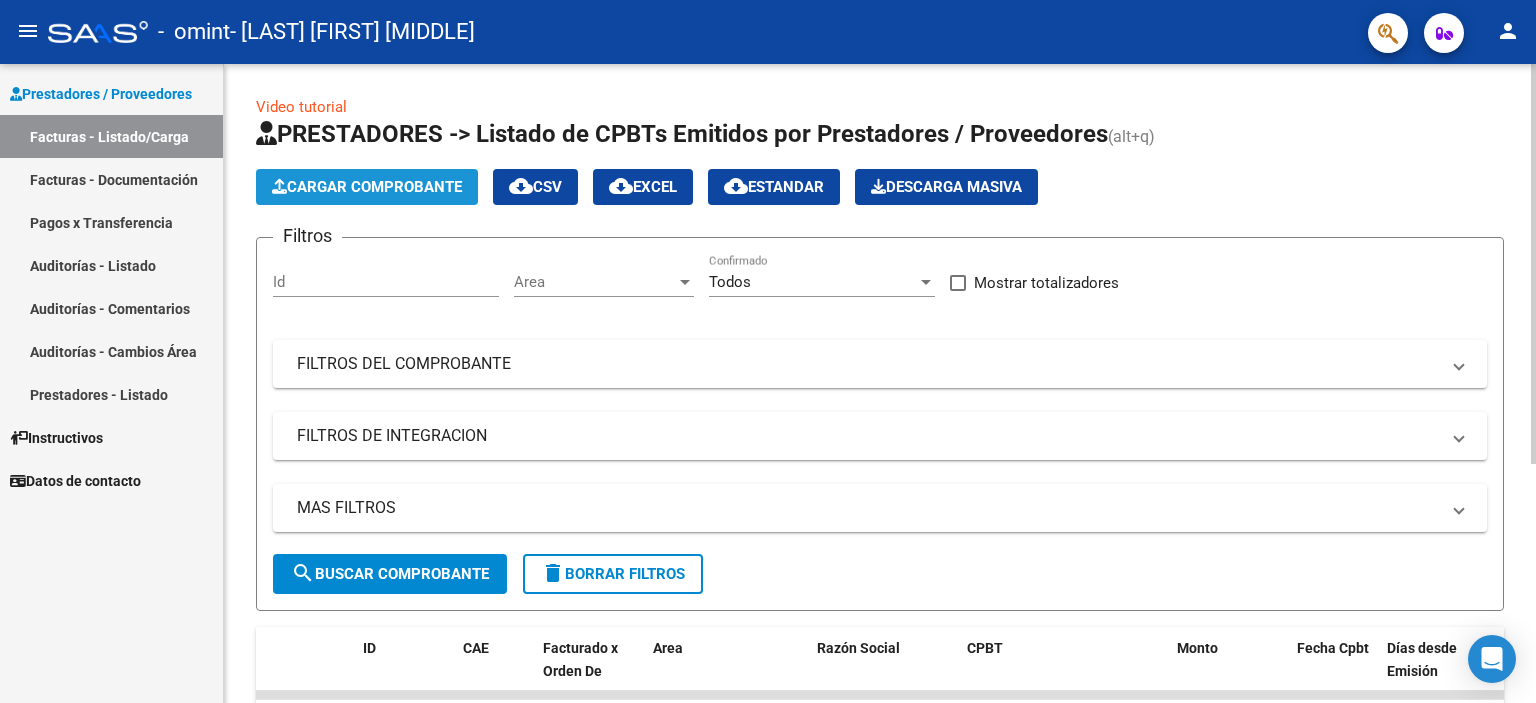 click on "Cargar Comprobante" 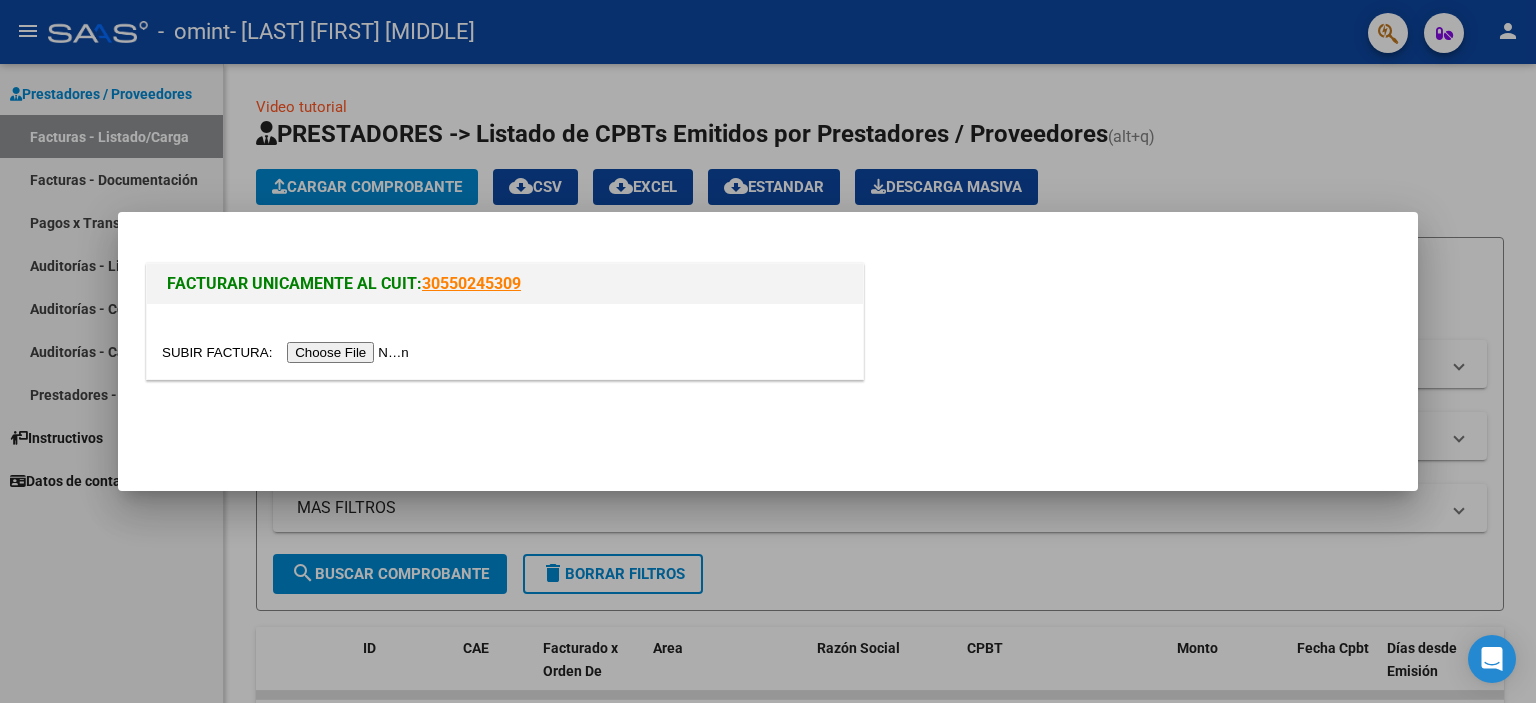 click at bounding box center [288, 352] 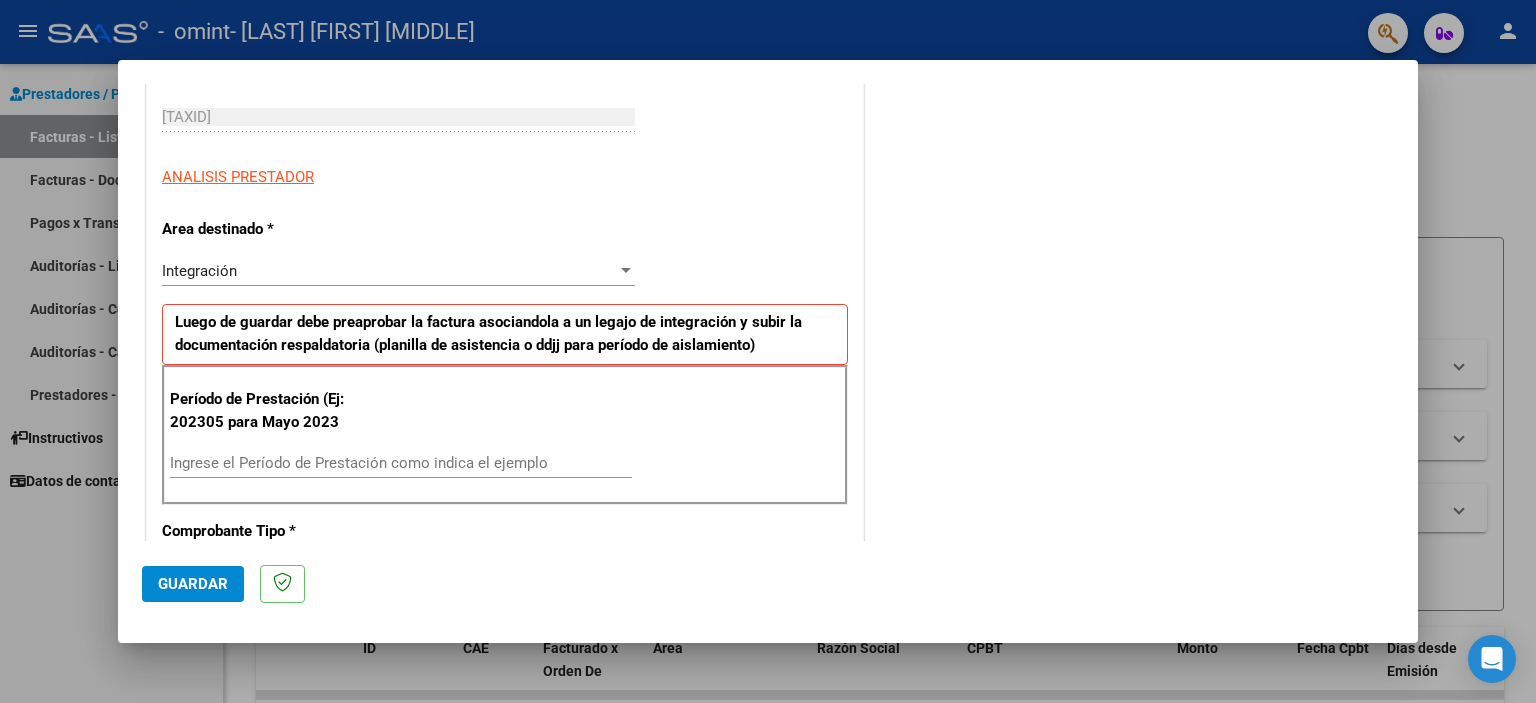 scroll, scrollTop: 400, scrollLeft: 0, axis: vertical 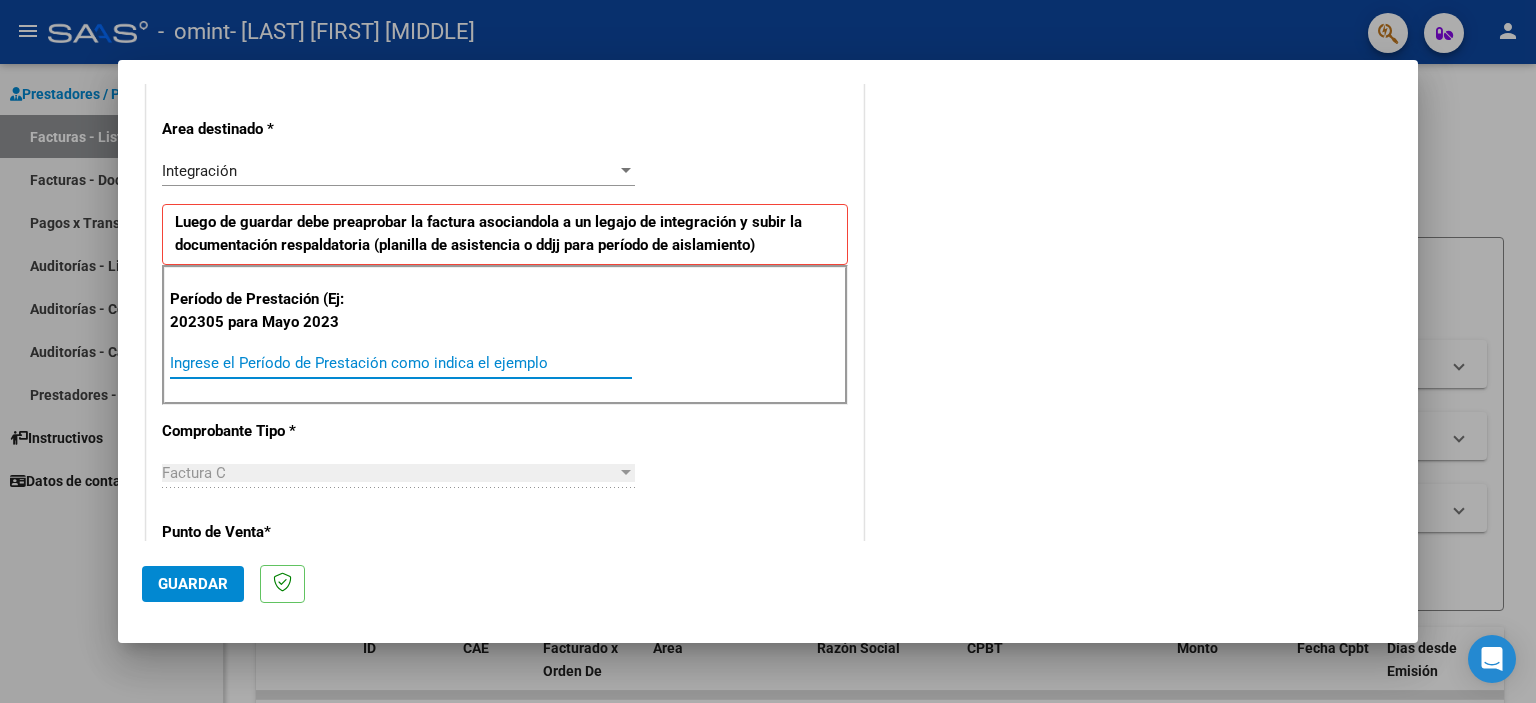 click on "Ingrese el Período de Prestación como indica el ejemplo" at bounding box center (401, 363) 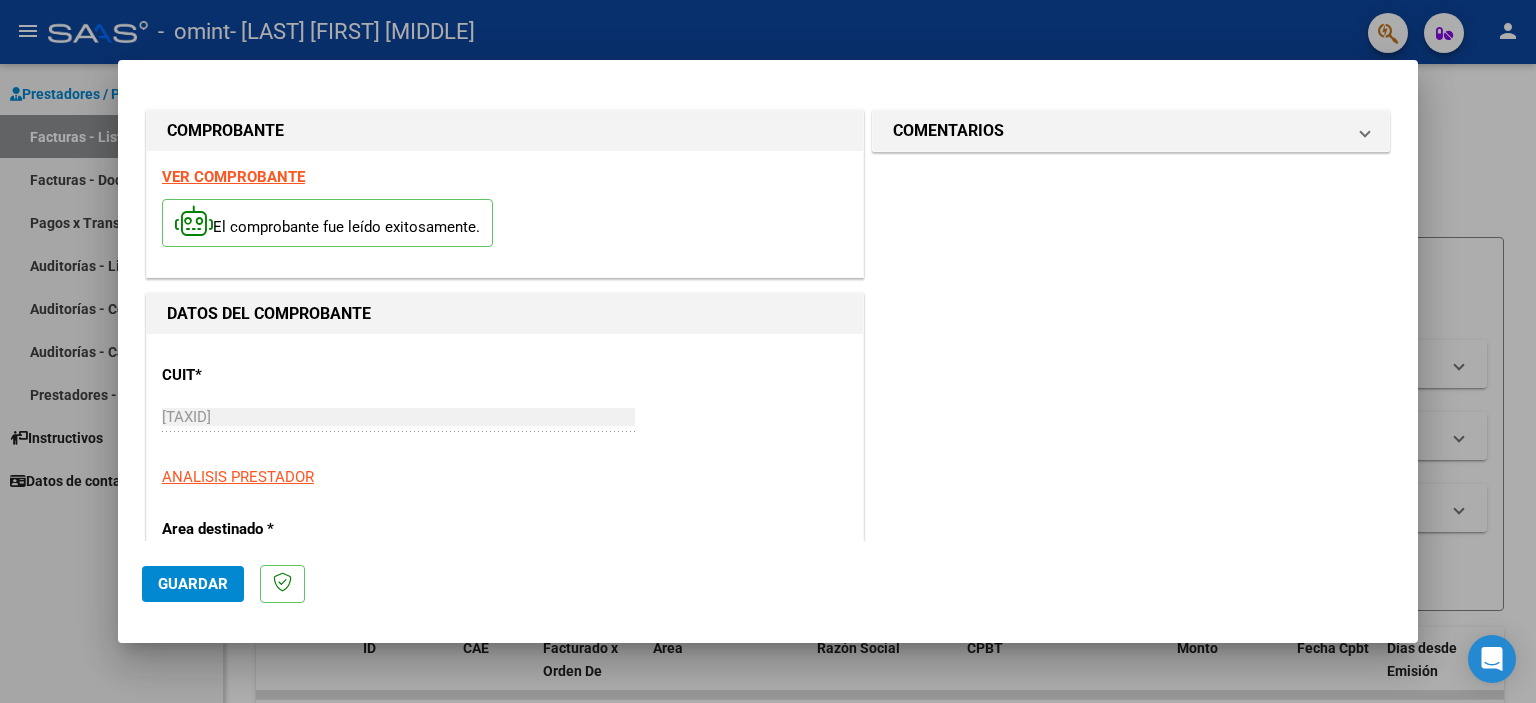 scroll, scrollTop: 300, scrollLeft: 0, axis: vertical 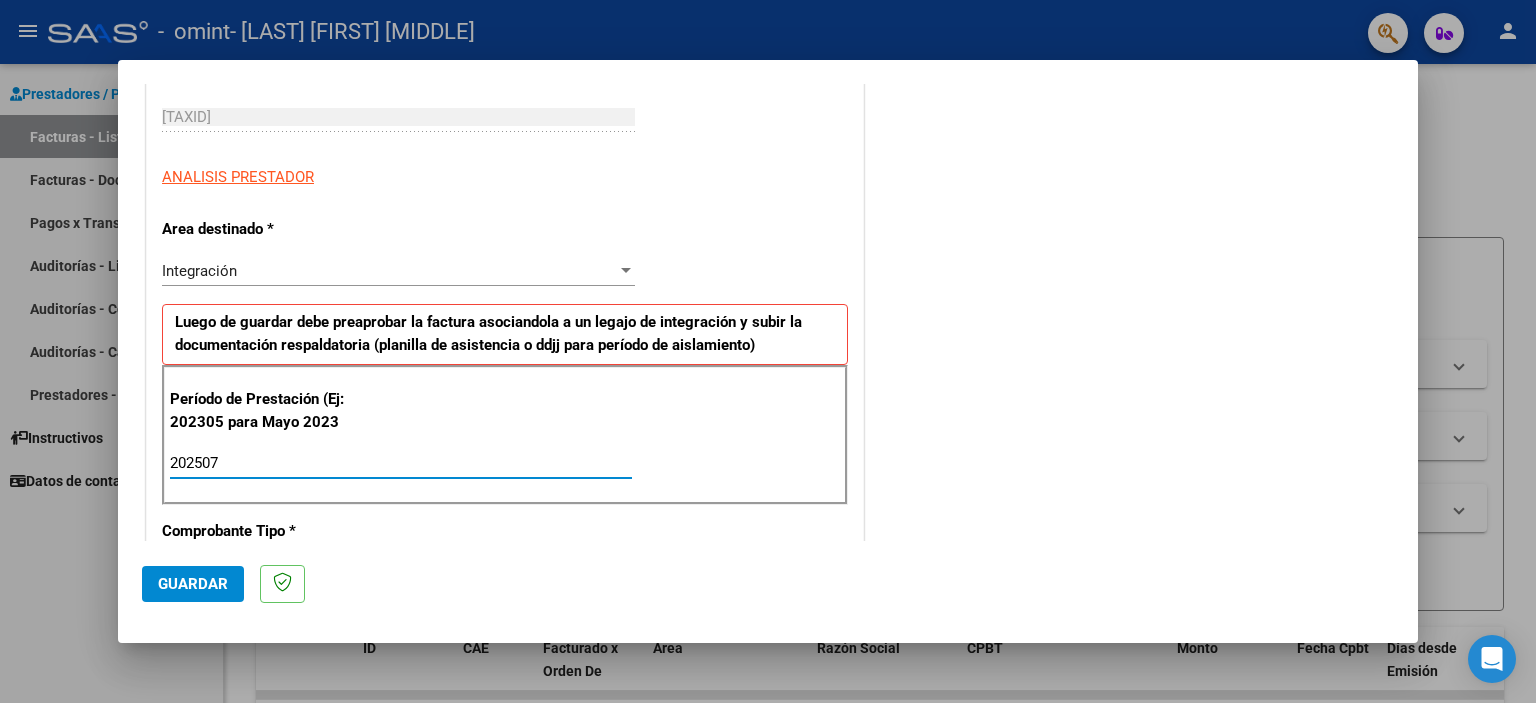 type on "202507" 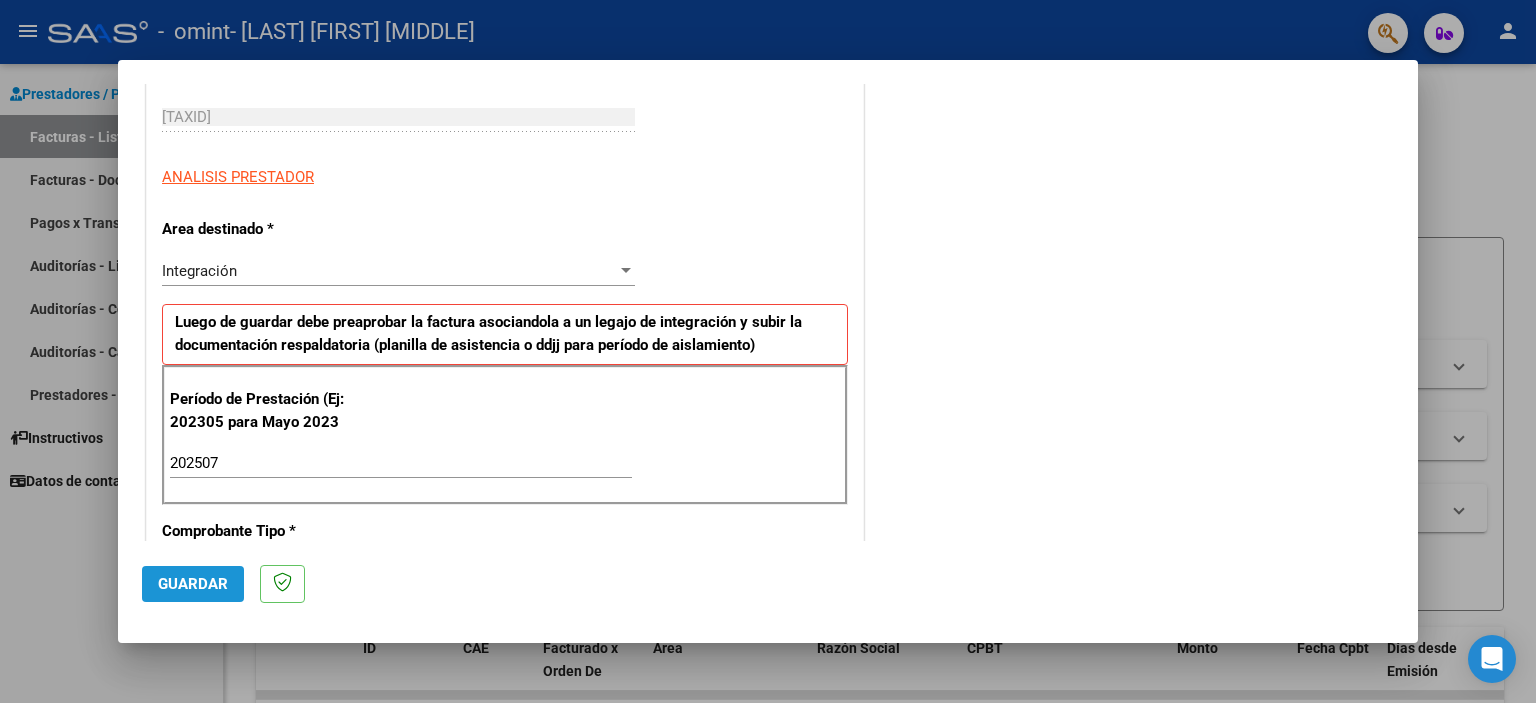 click on "Guardar" 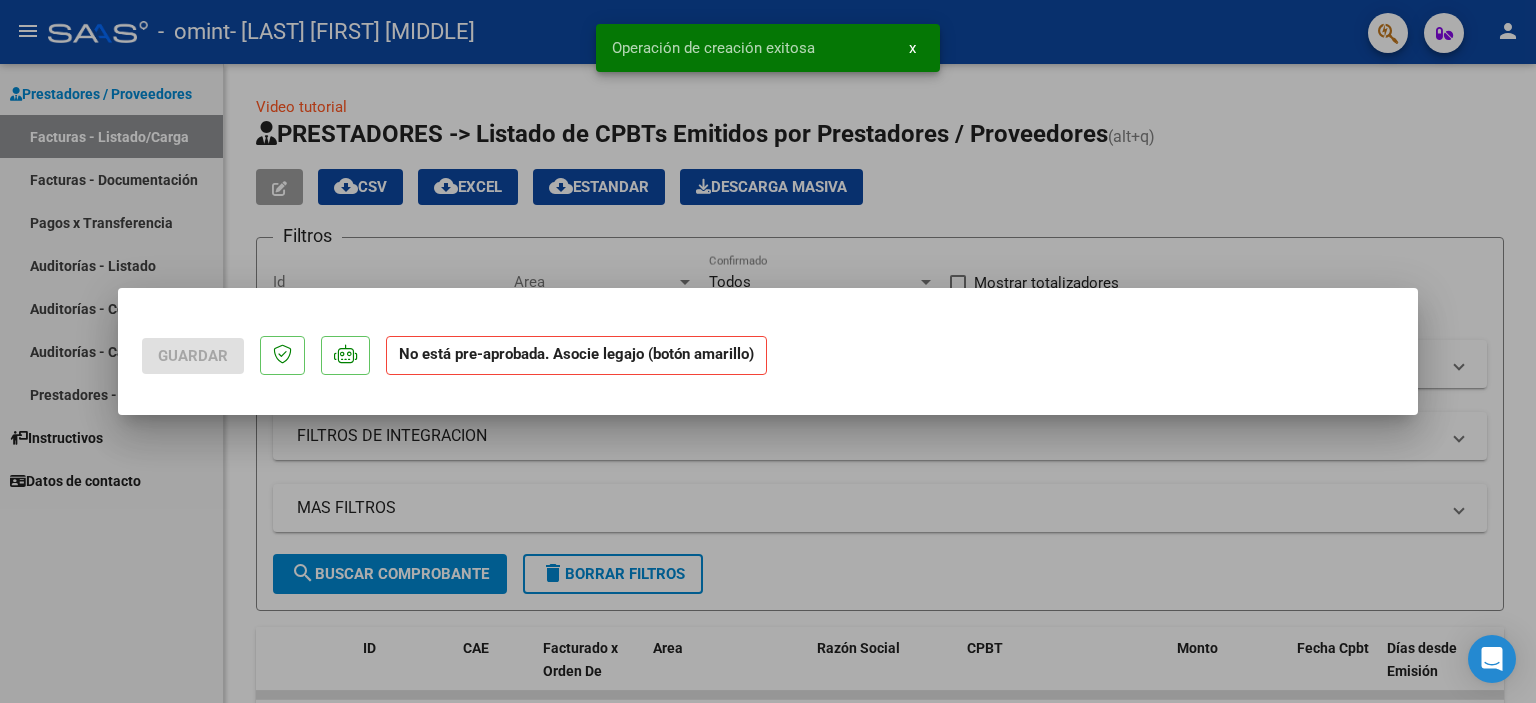 scroll, scrollTop: 0, scrollLeft: 0, axis: both 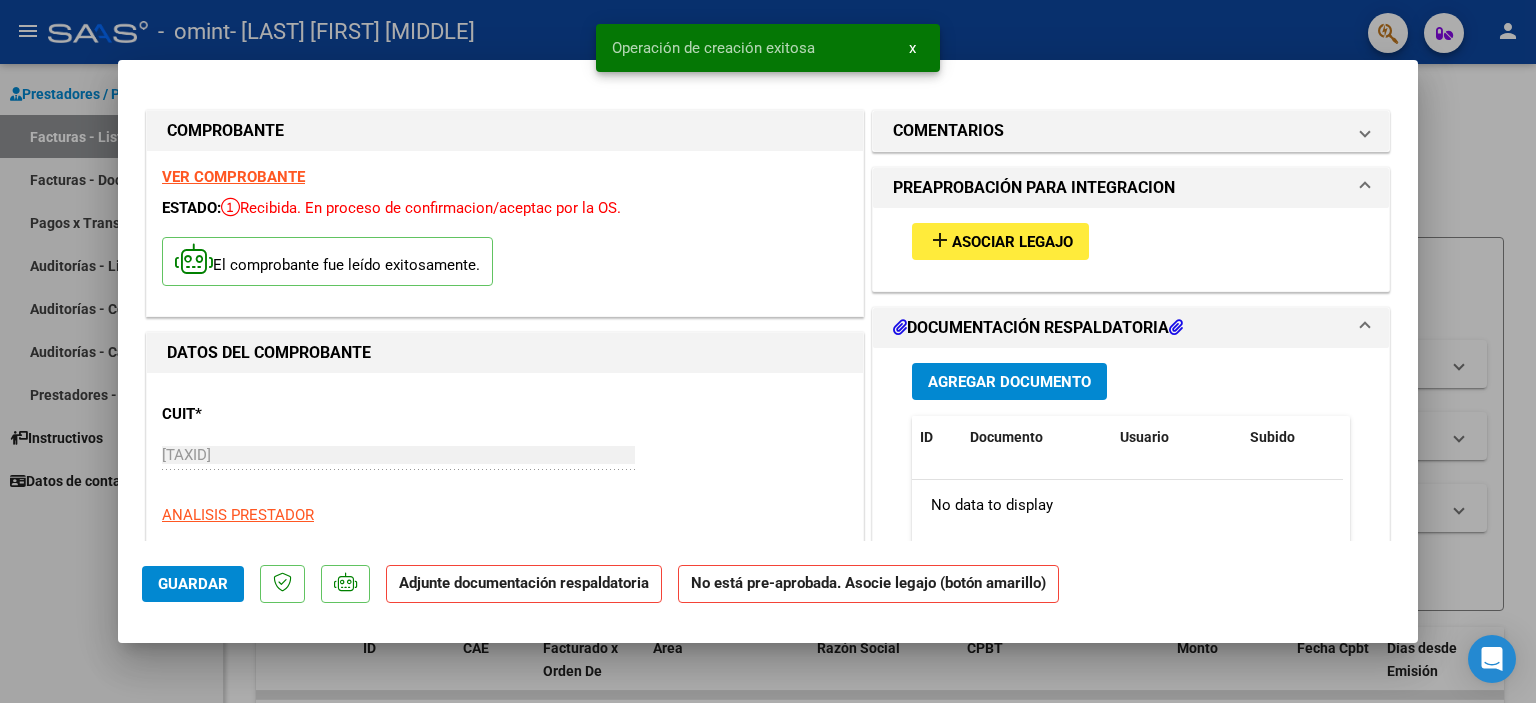click on "Asociar Legajo" at bounding box center [1012, 242] 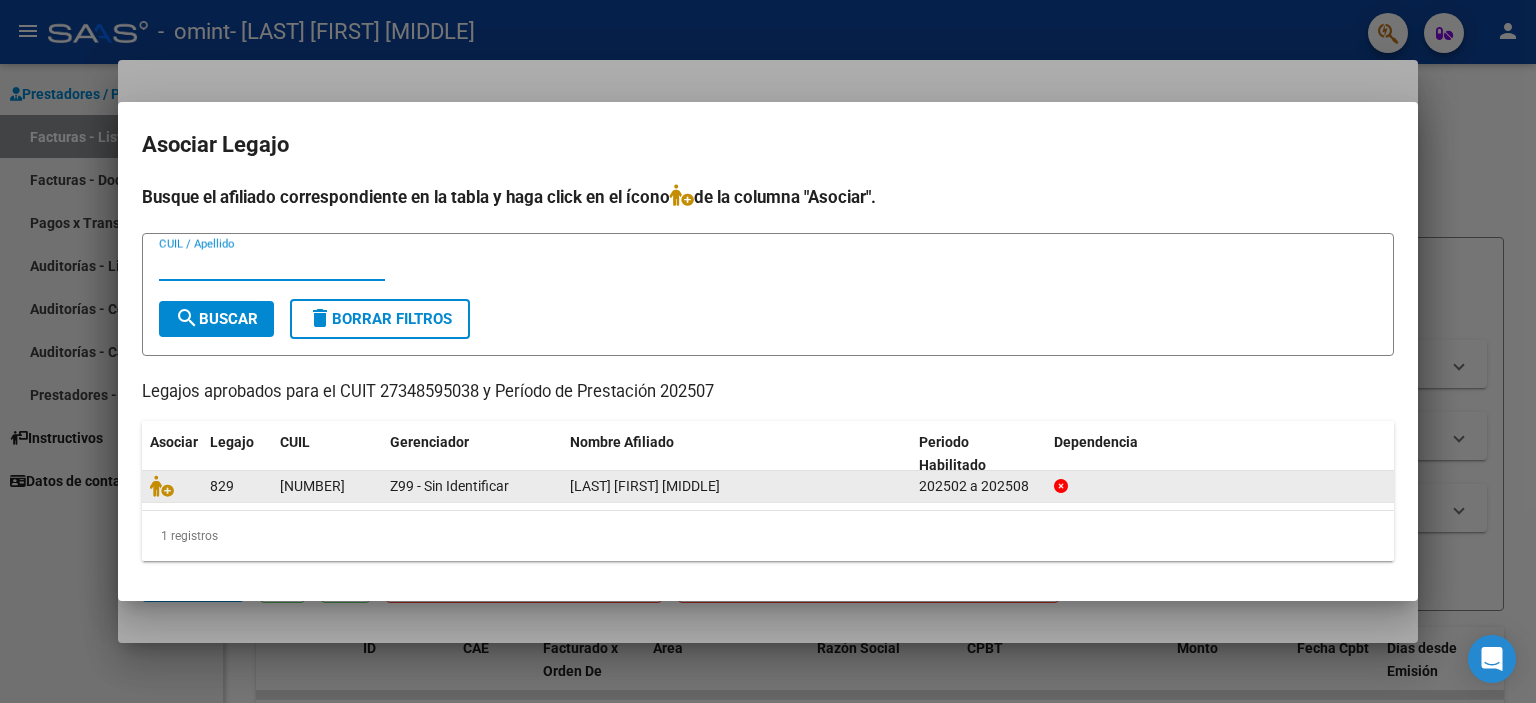 click on "829" 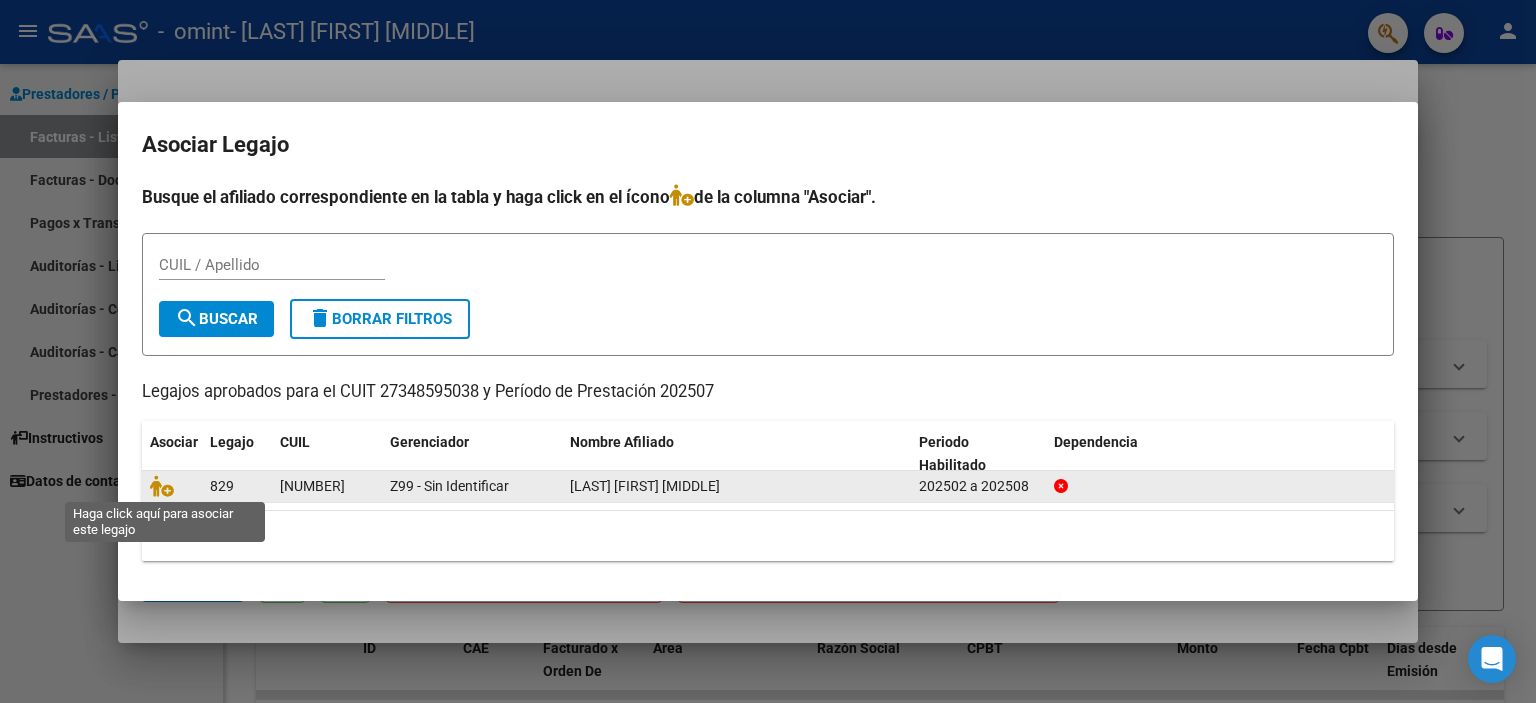 click 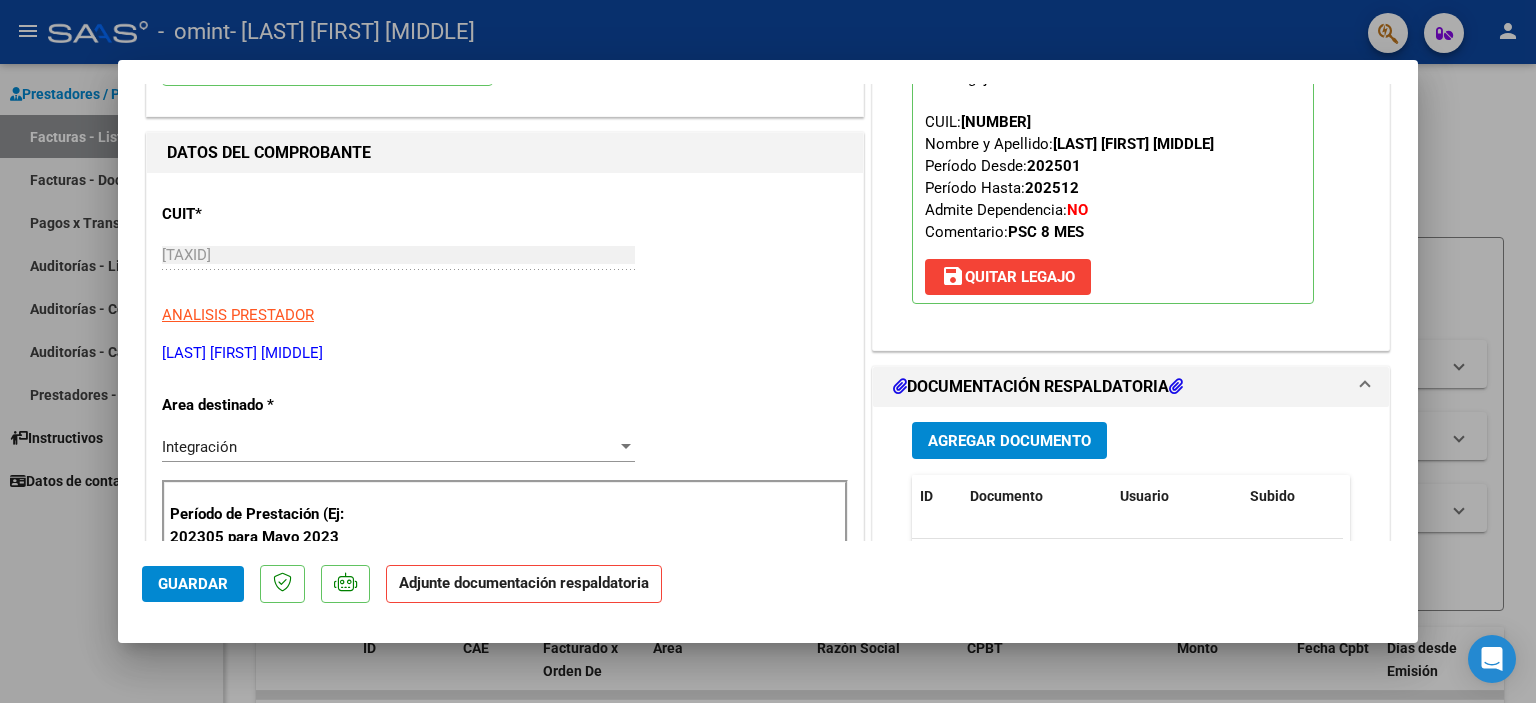scroll, scrollTop: 300, scrollLeft: 0, axis: vertical 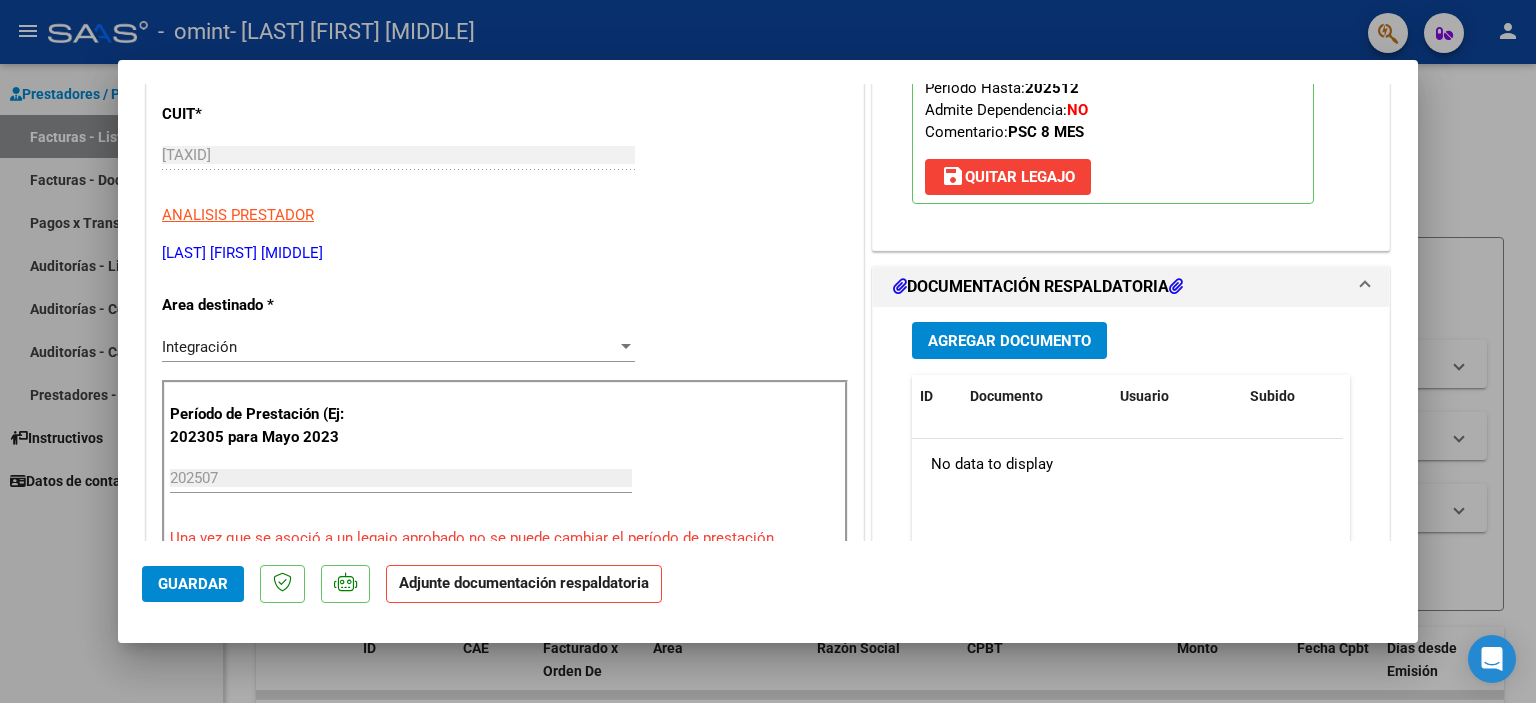 click on "Agregar Documento" at bounding box center [1009, 340] 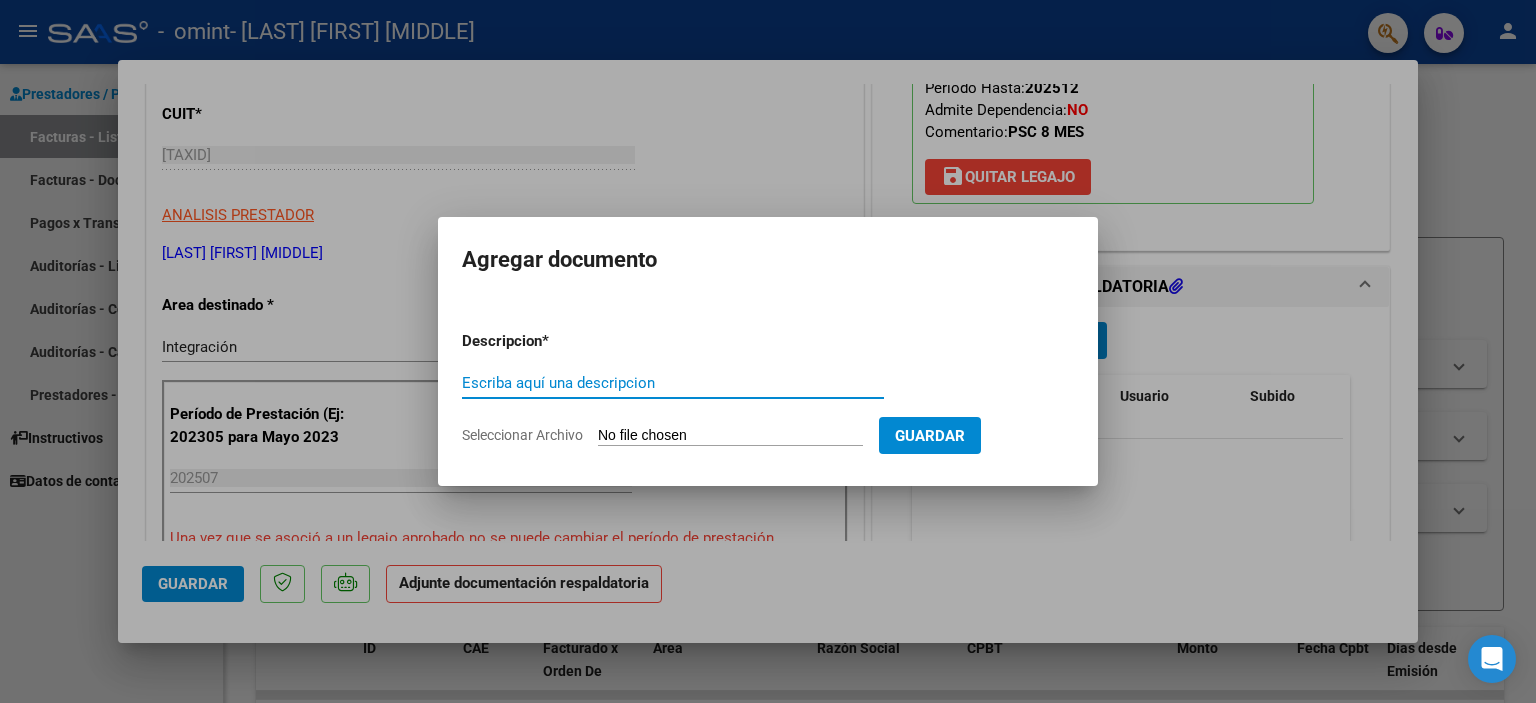 click on "Escriba aquí una descripcion" at bounding box center [673, 383] 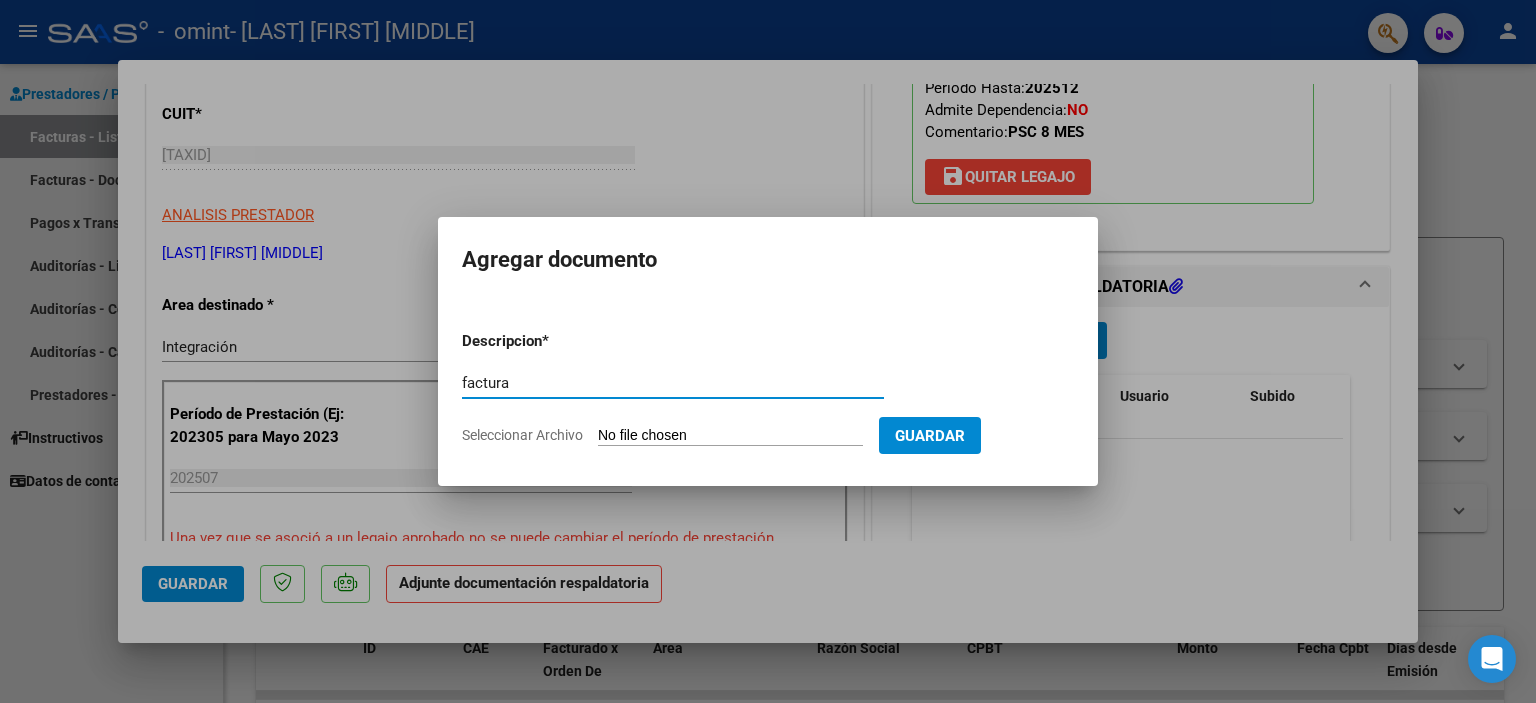 type on "factura" 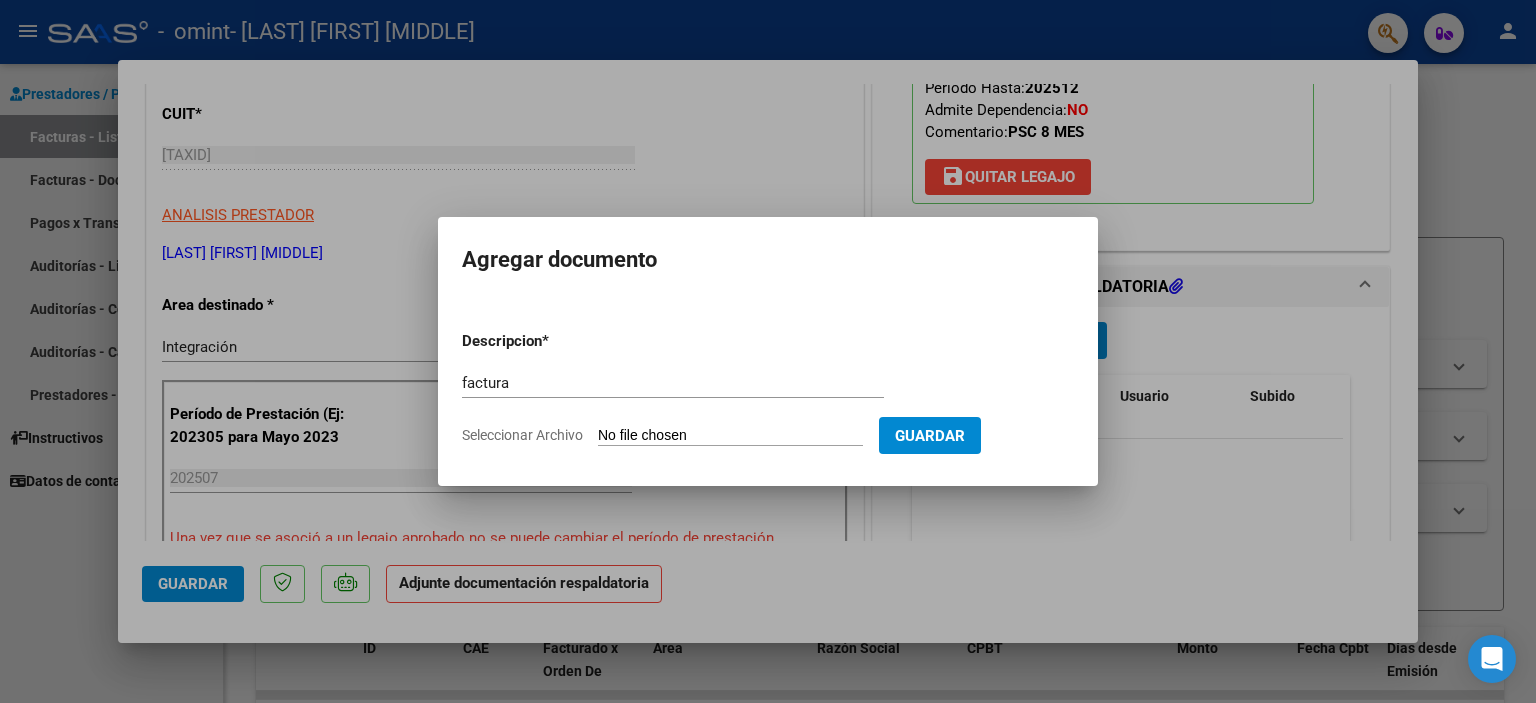 click on "Descripcion  *   factura Escriba aquí una descripcion  Seleccionar Archivo Guardar" at bounding box center [768, 388] 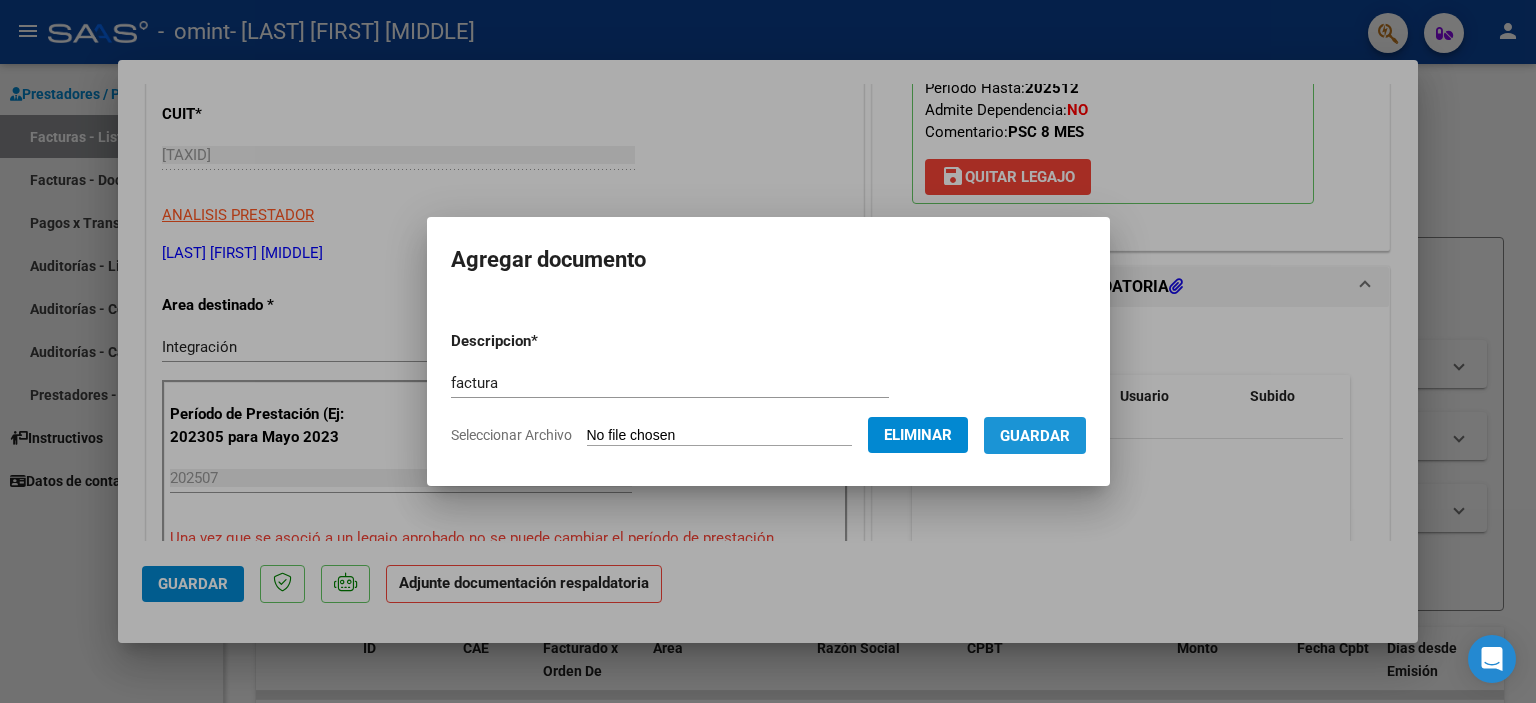 click on "Guardar" at bounding box center [1035, 435] 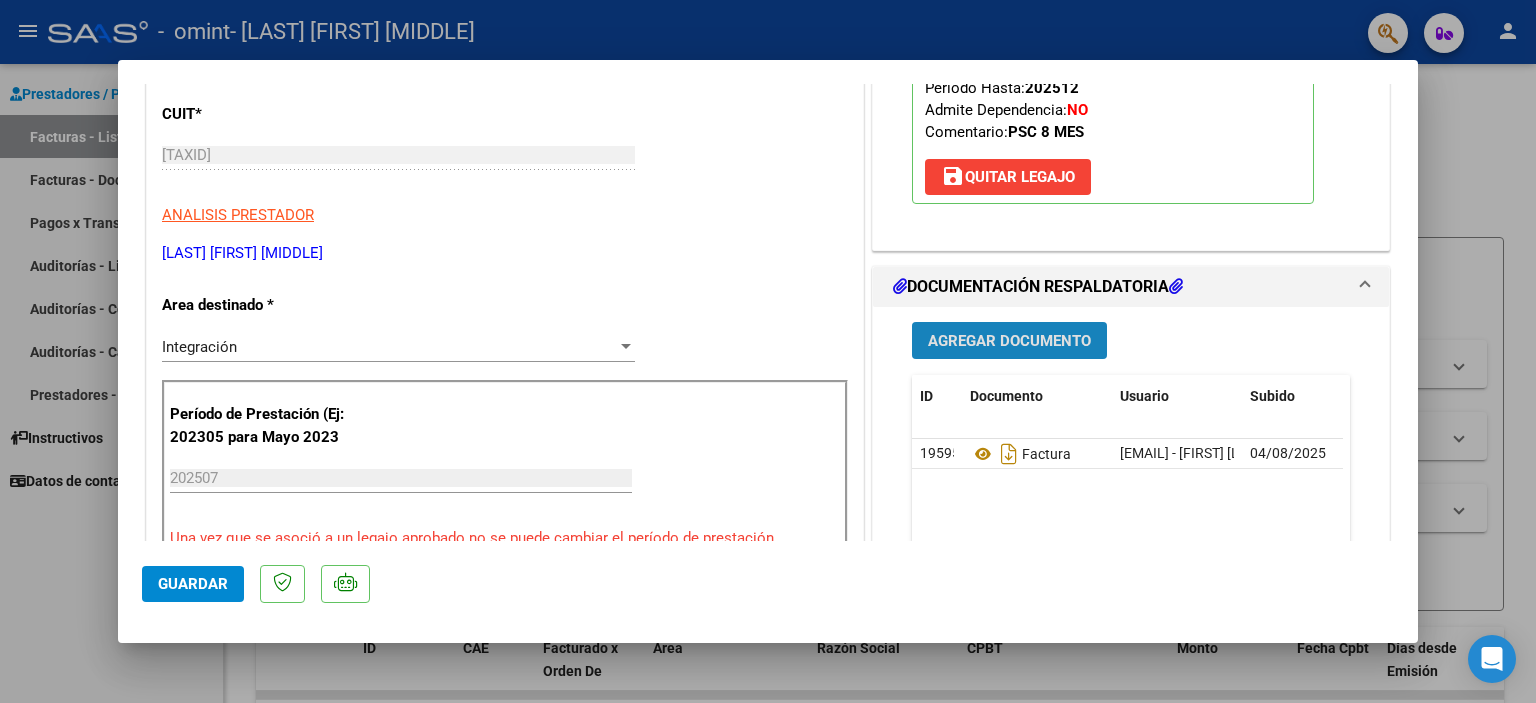 click on "Agregar Documento" at bounding box center (1009, 341) 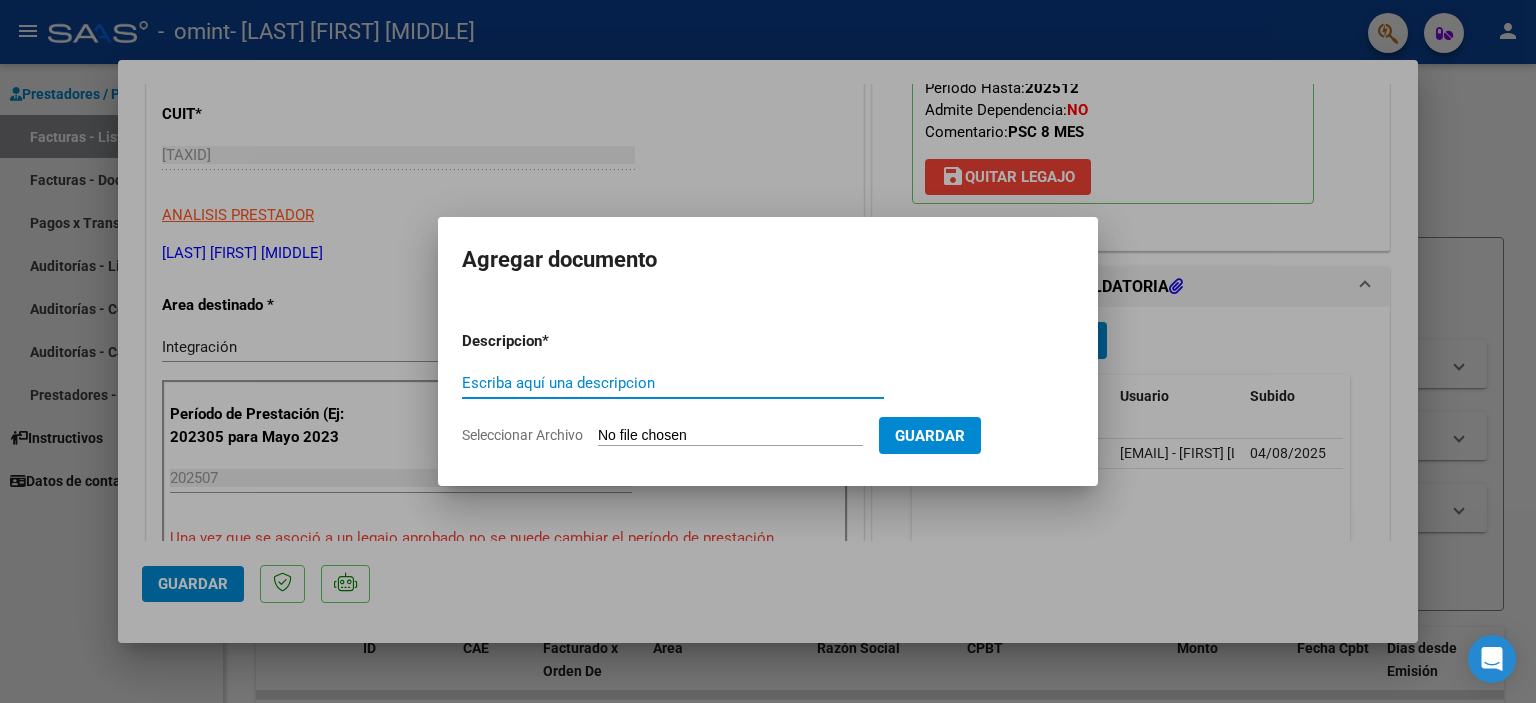 click on "Escriba aquí una descripcion" at bounding box center (673, 383) 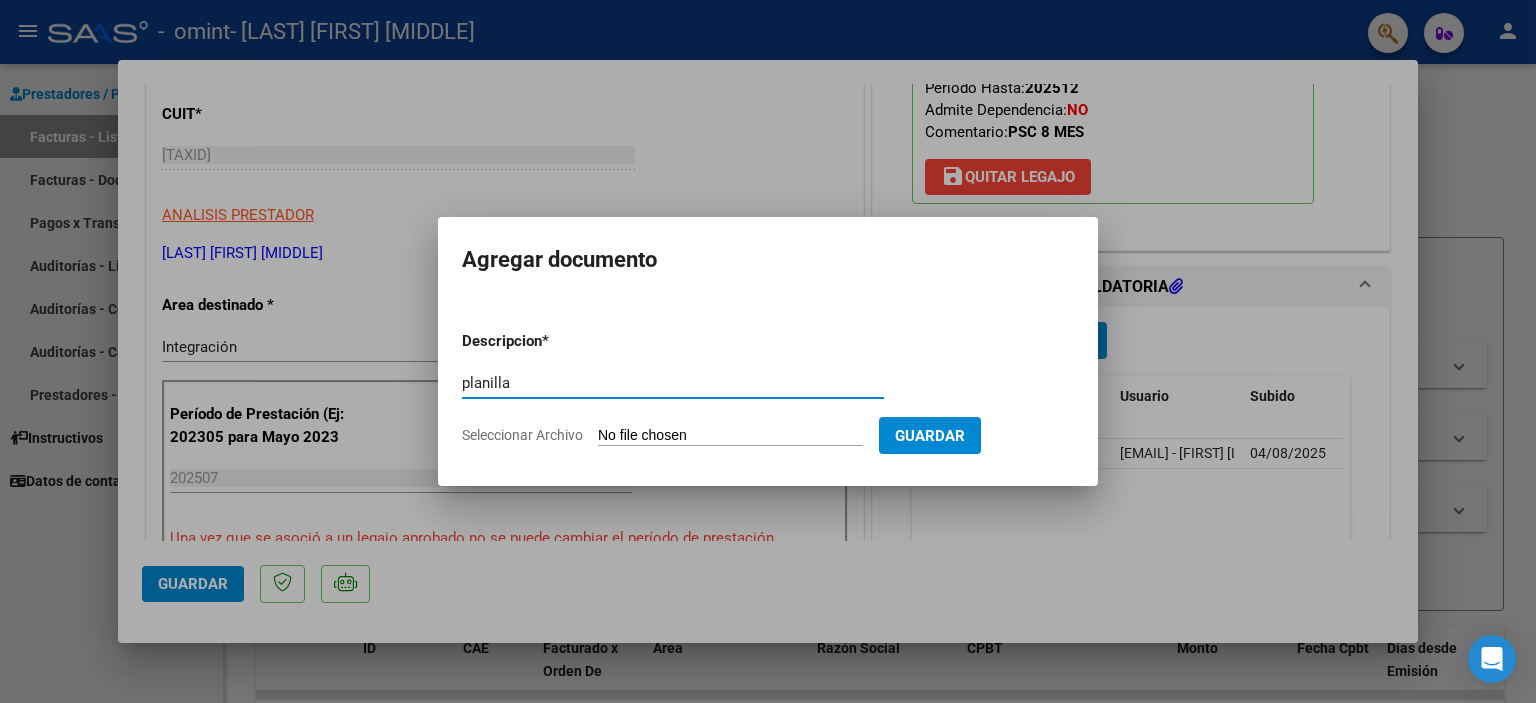 type on "planilla" 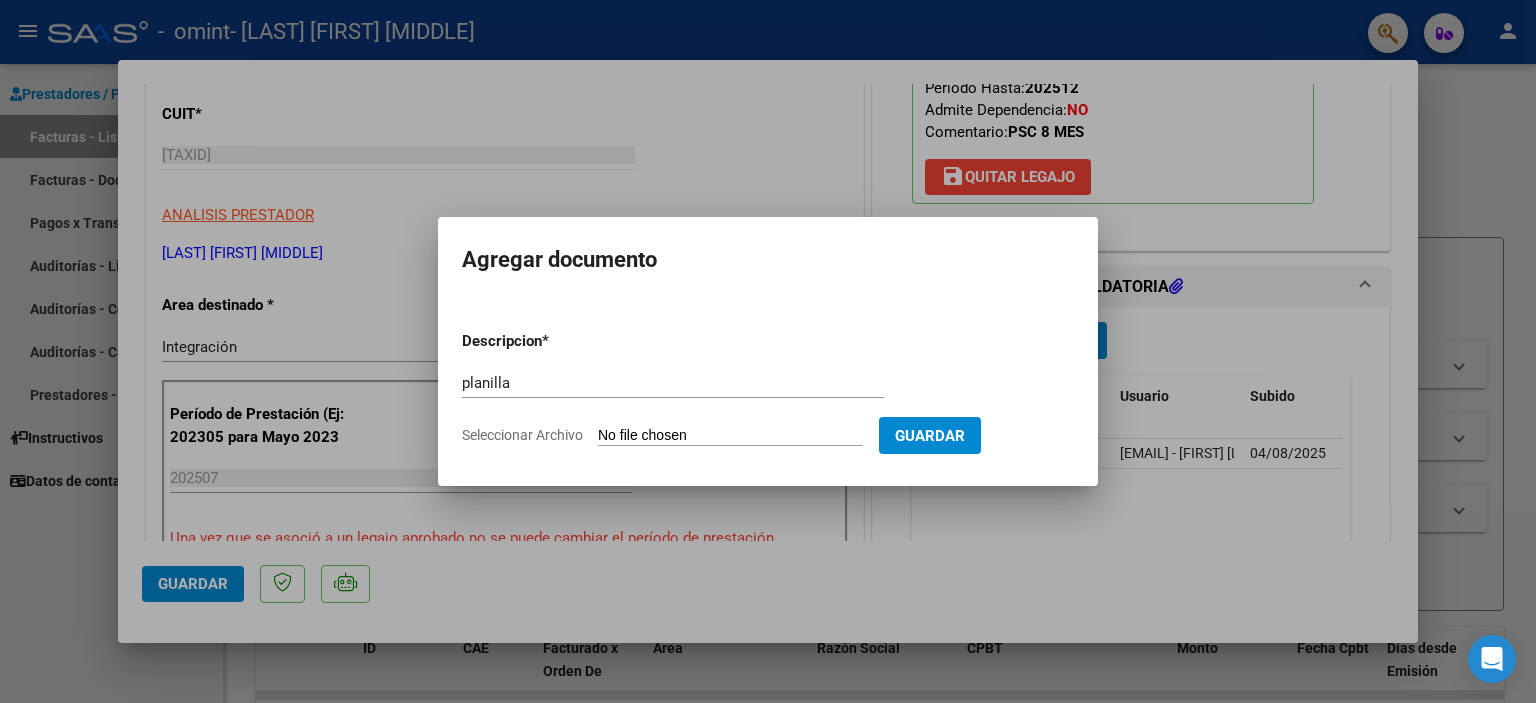 type on "C:\fakepath\PLANILLA JUL.pdf" 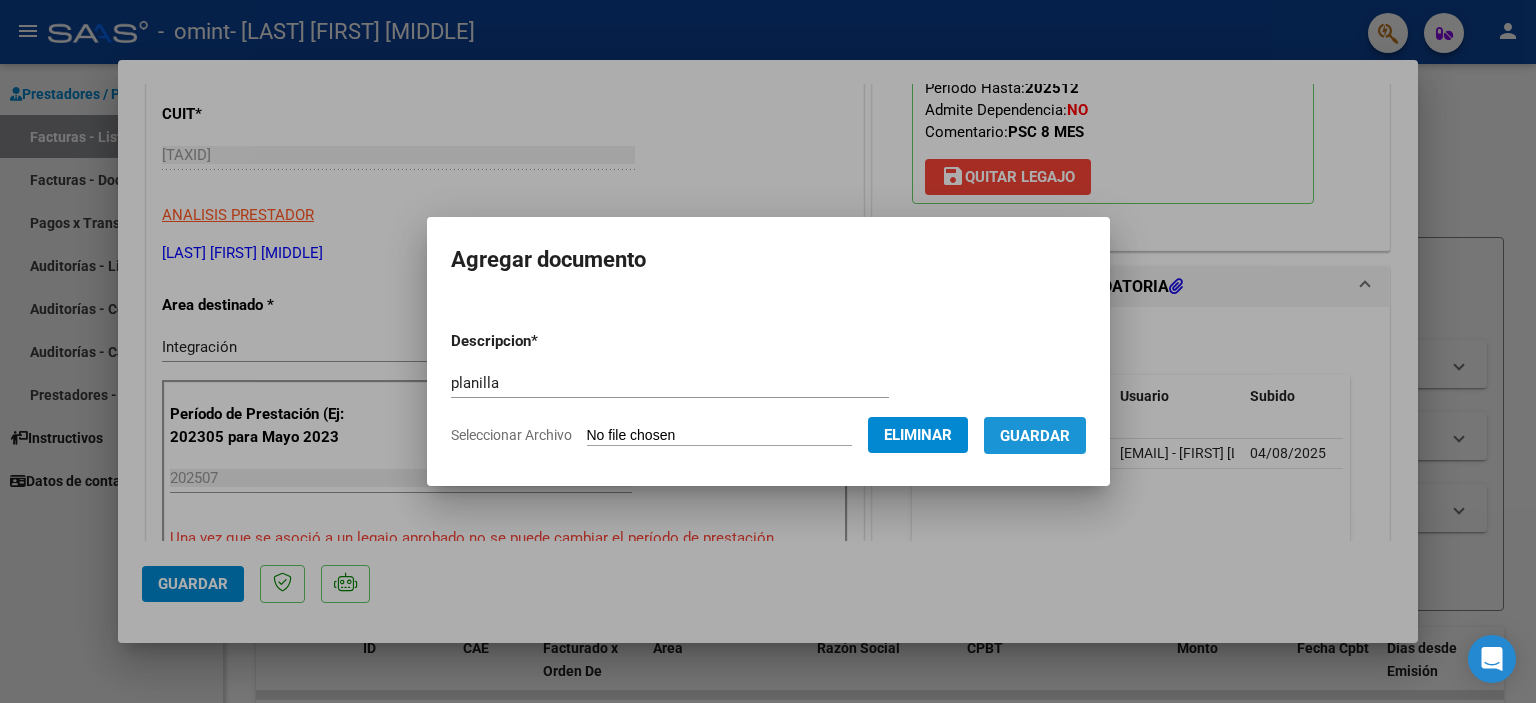 click on "Guardar" at bounding box center (1035, 436) 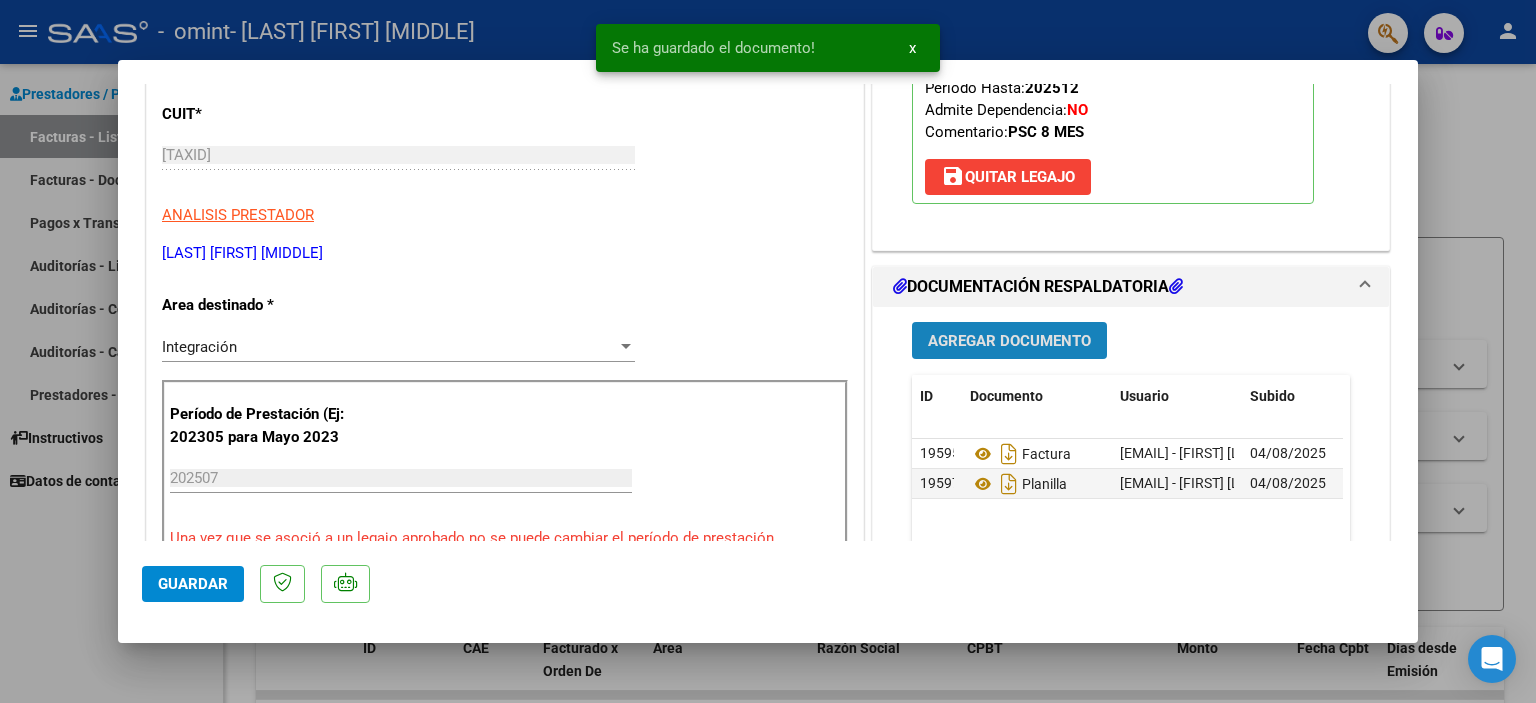 click on "Agregar Documento" at bounding box center [1009, 341] 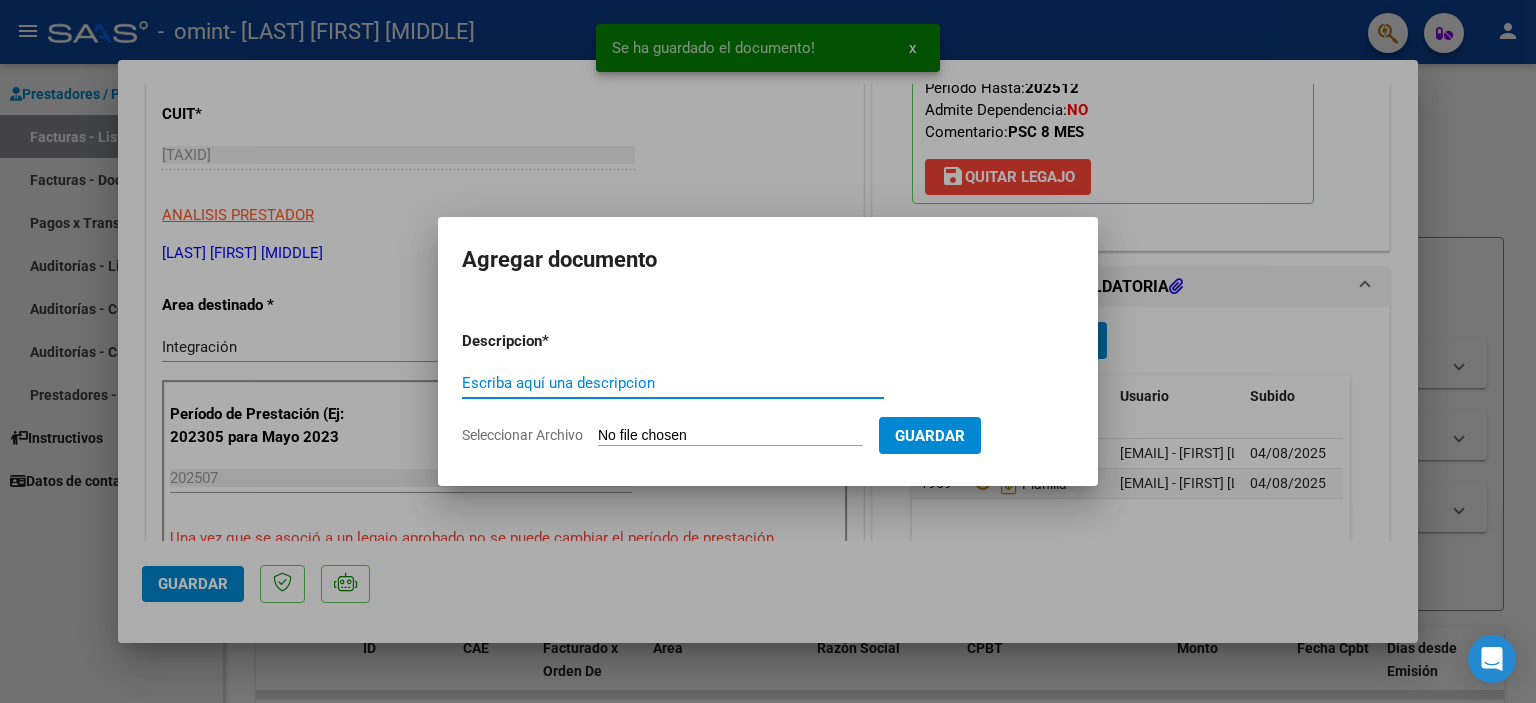 click on "Escriba aquí una descripcion" at bounding box center (673, 383) 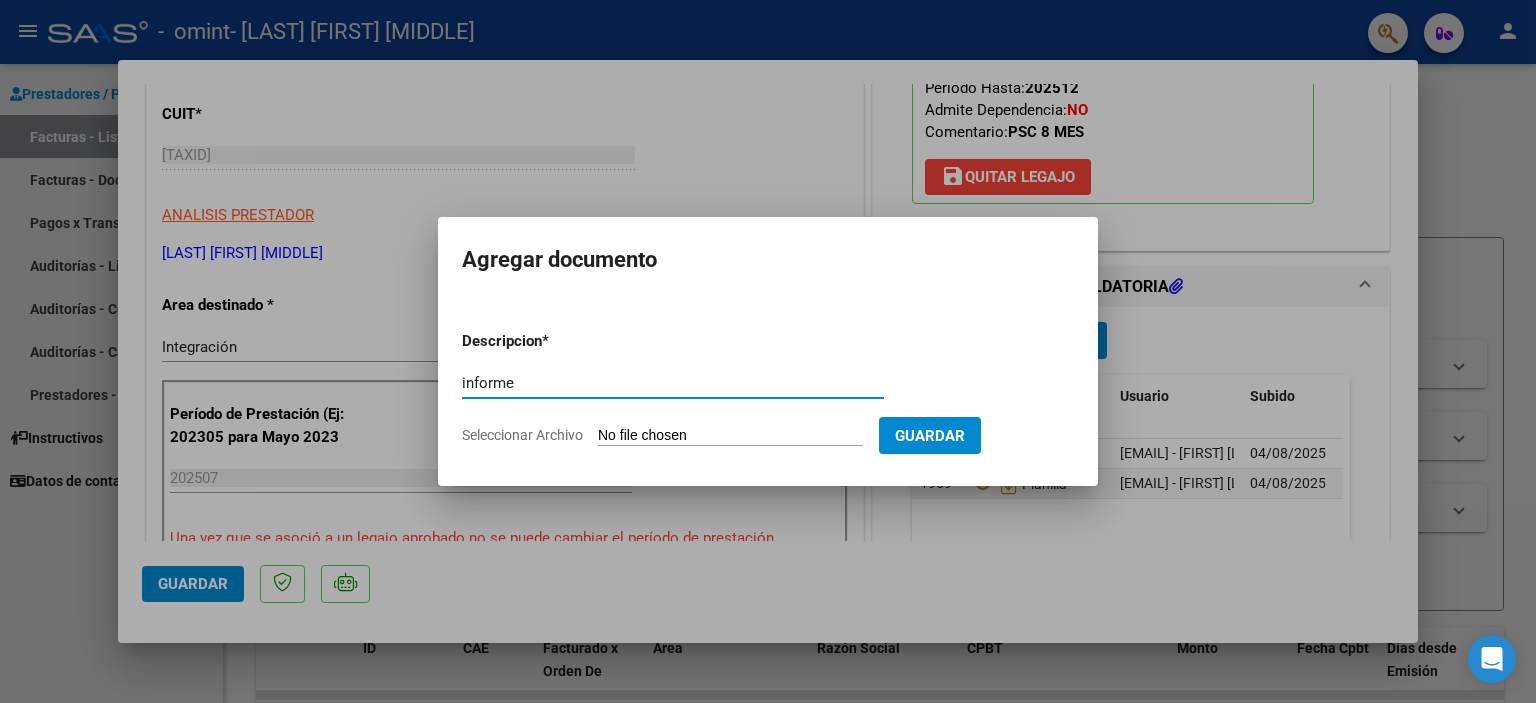 type on "informe" 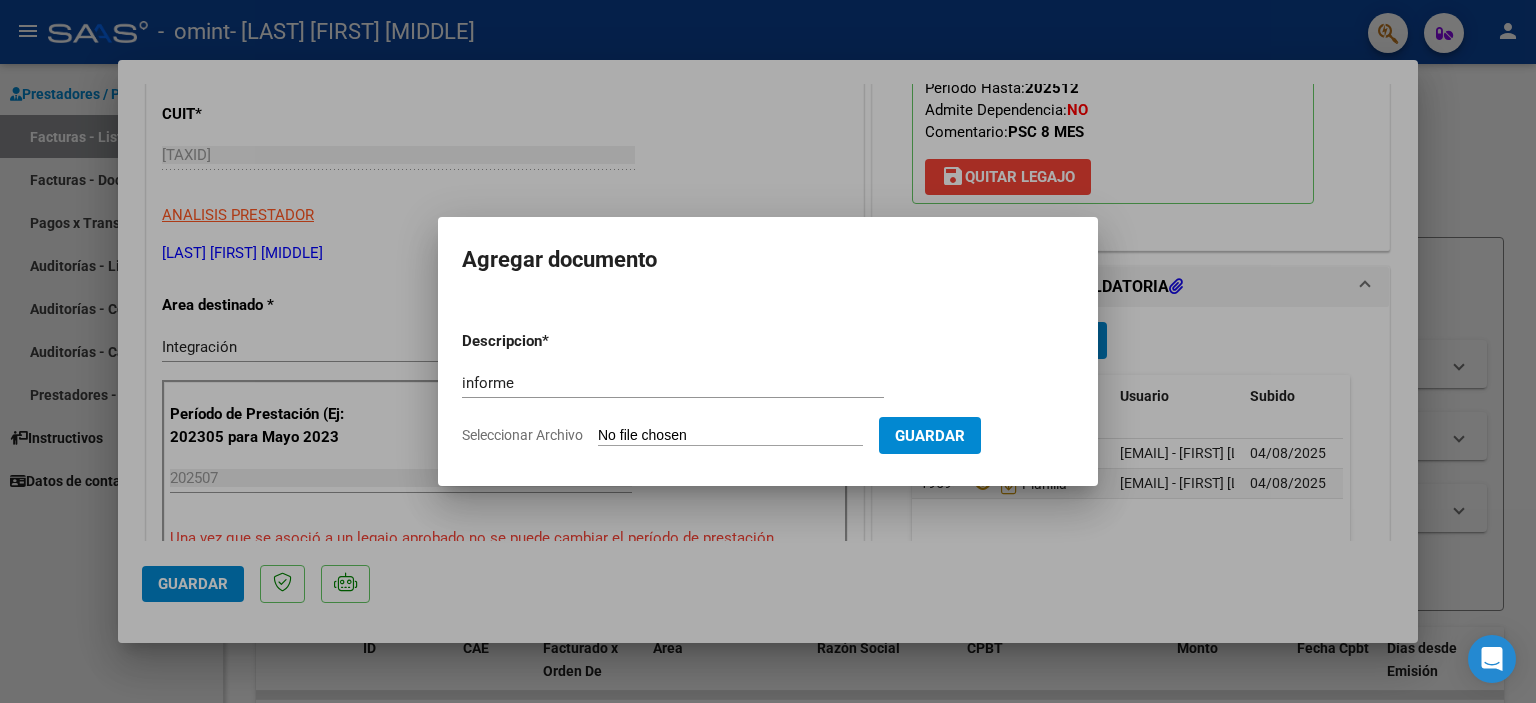 click on "Seleccionar Archivo" at bounding box center [730, 436] 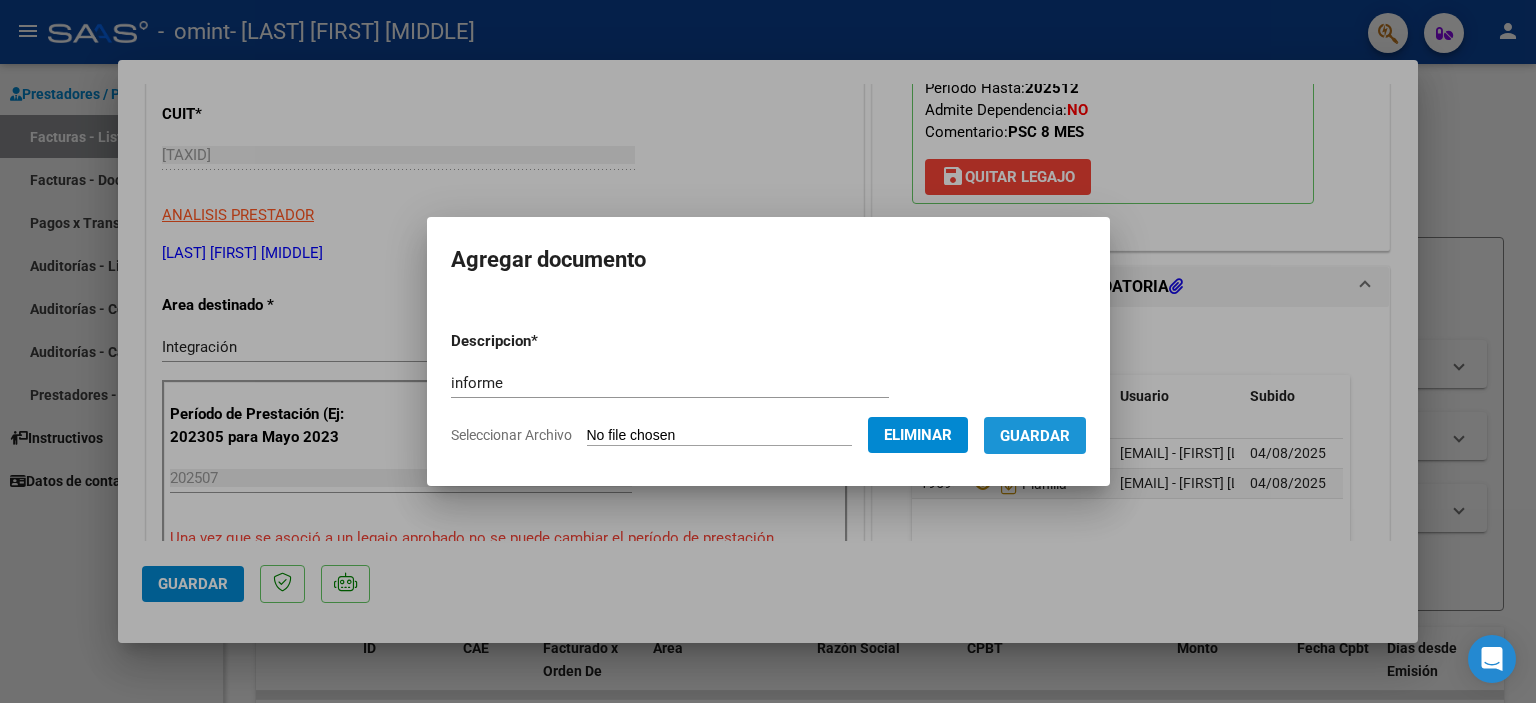 click on "Guardar" at bounding box center [1035, 436] 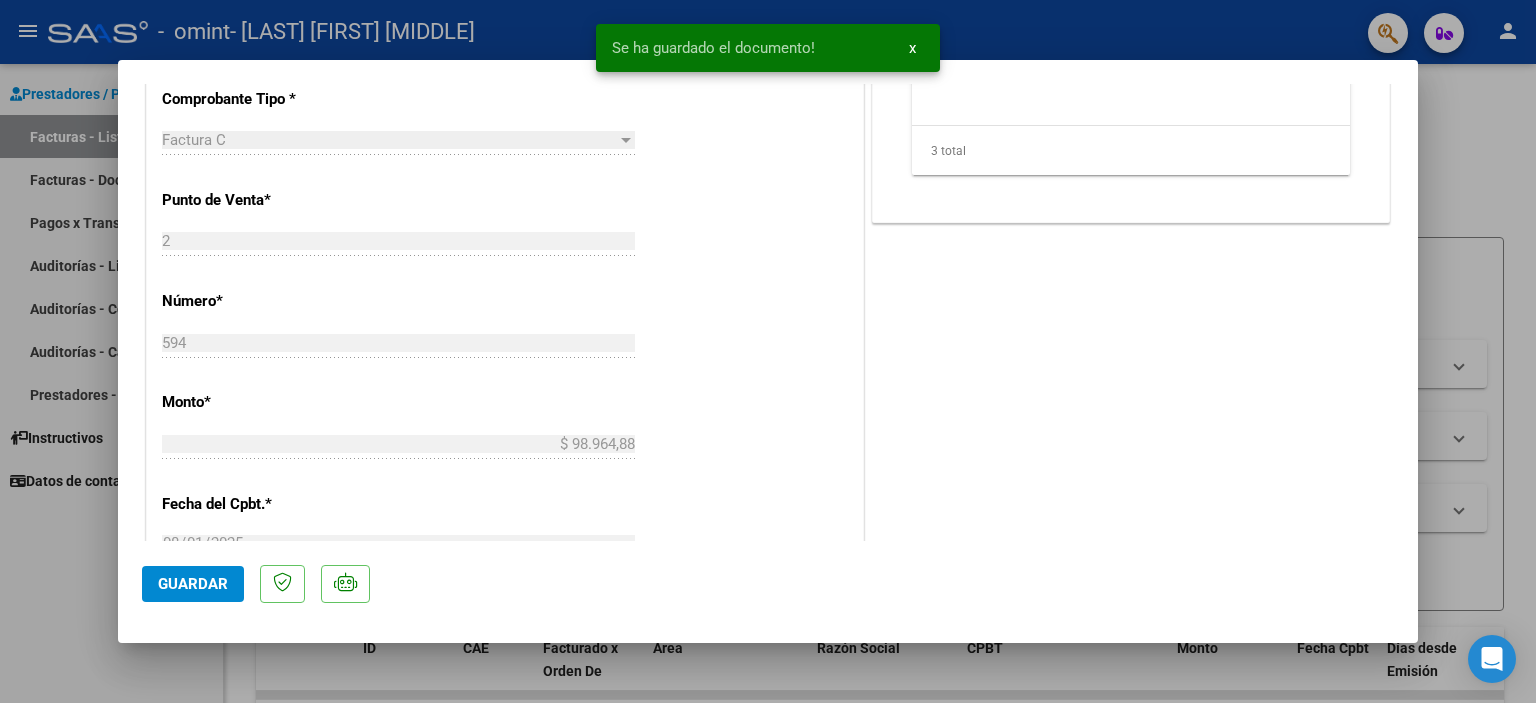 scroll, scrollTop: 500, scrollLeft: 0, axis: vertical 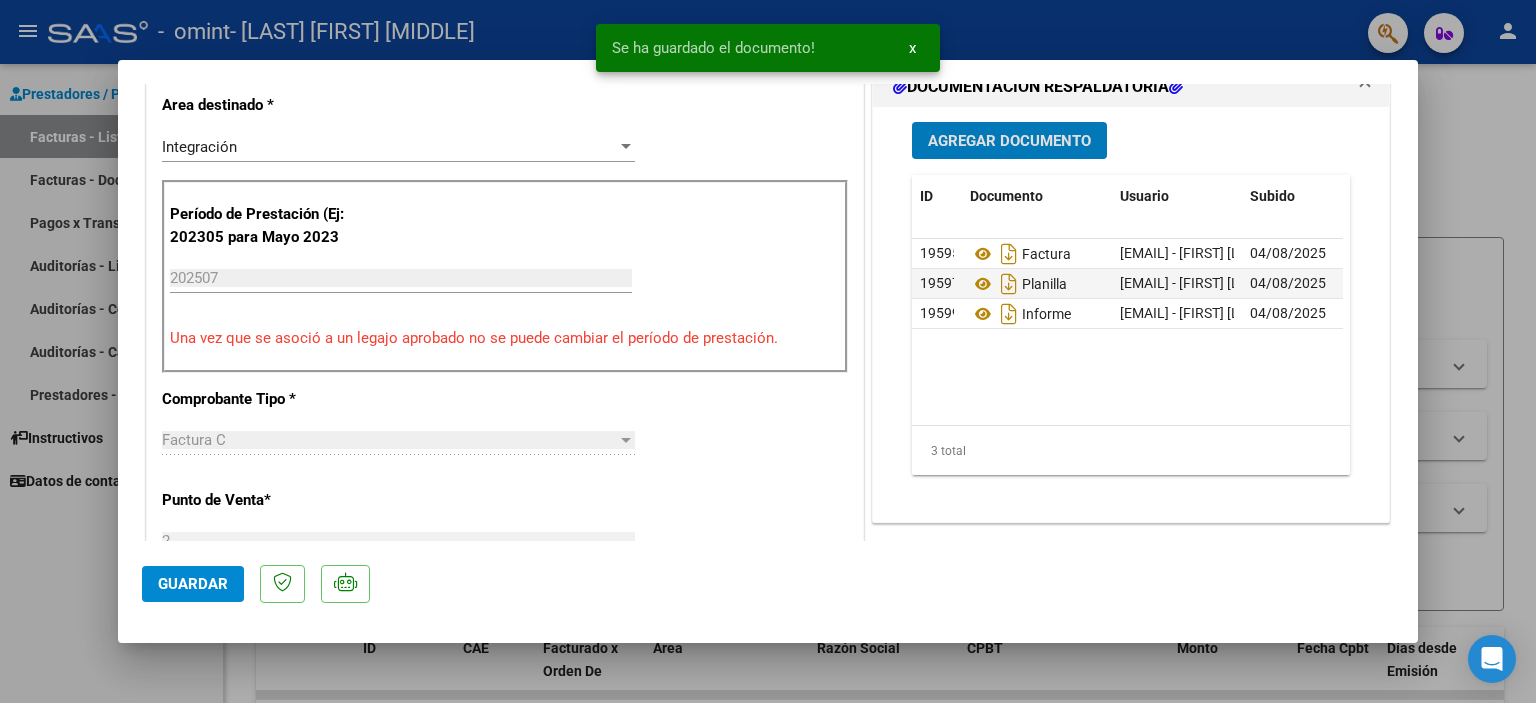 click on "Guardar" 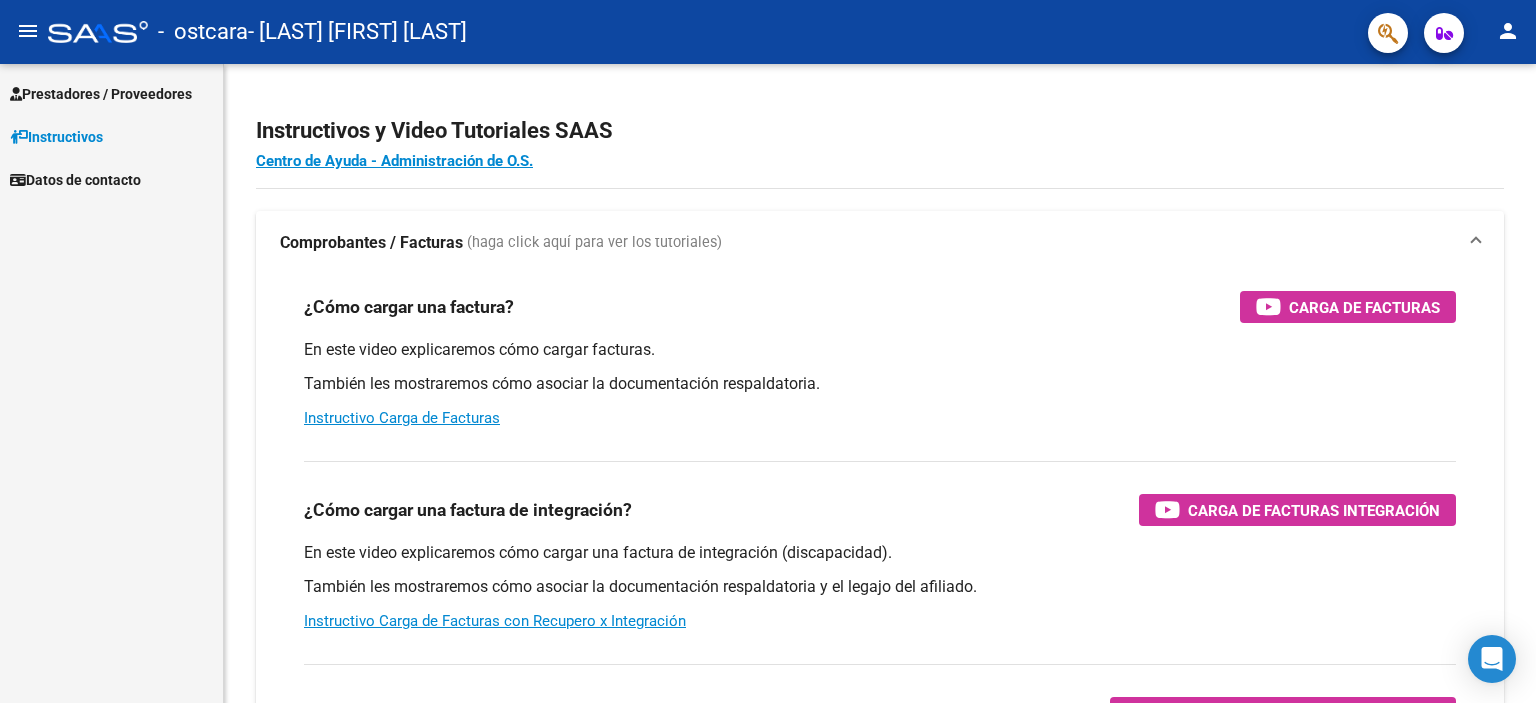 scroll, scrollTop: 0, scrollLeft: 0, axis: both 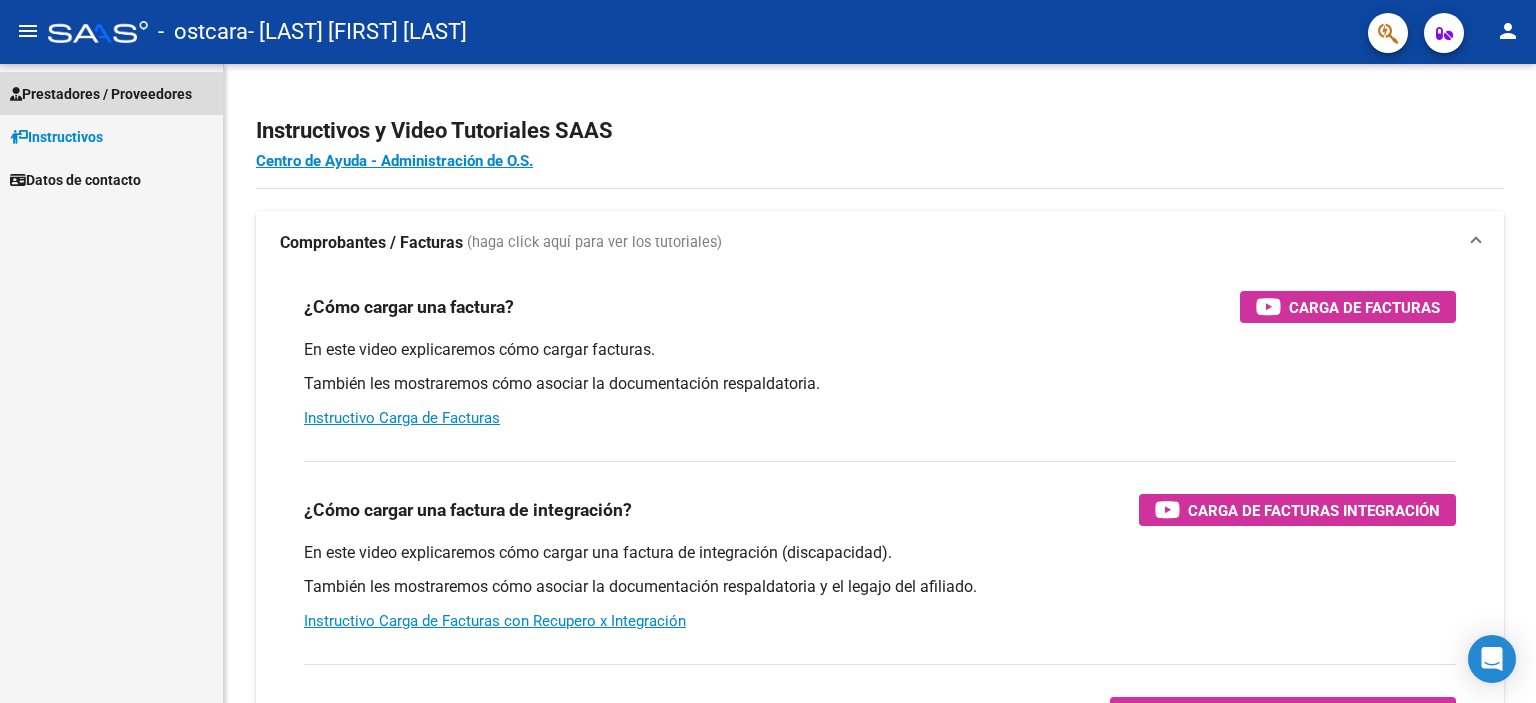 click on "Prestadores / Proveedores" at bounding box center [101, 94] 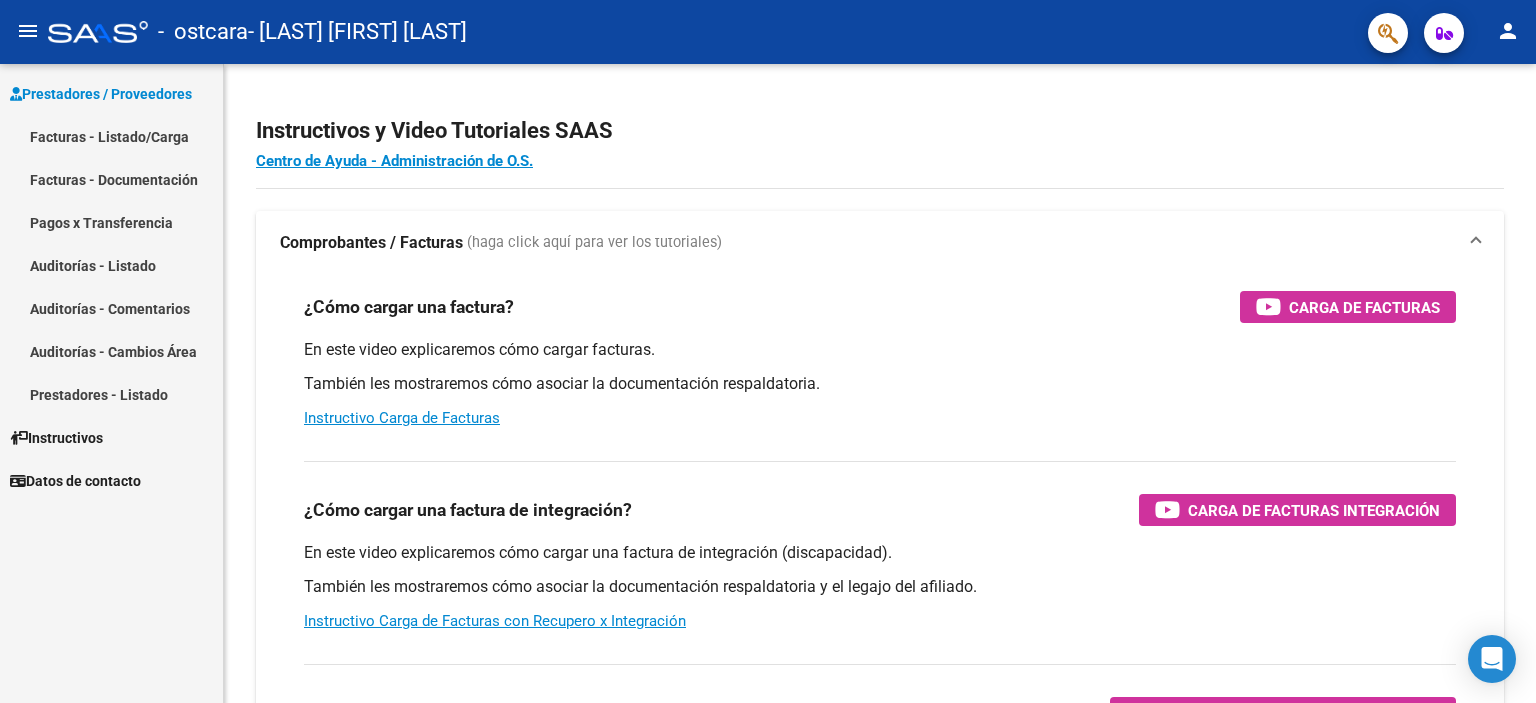click on "Facturas - Listado/Carga" at bounding box center (111, 136) 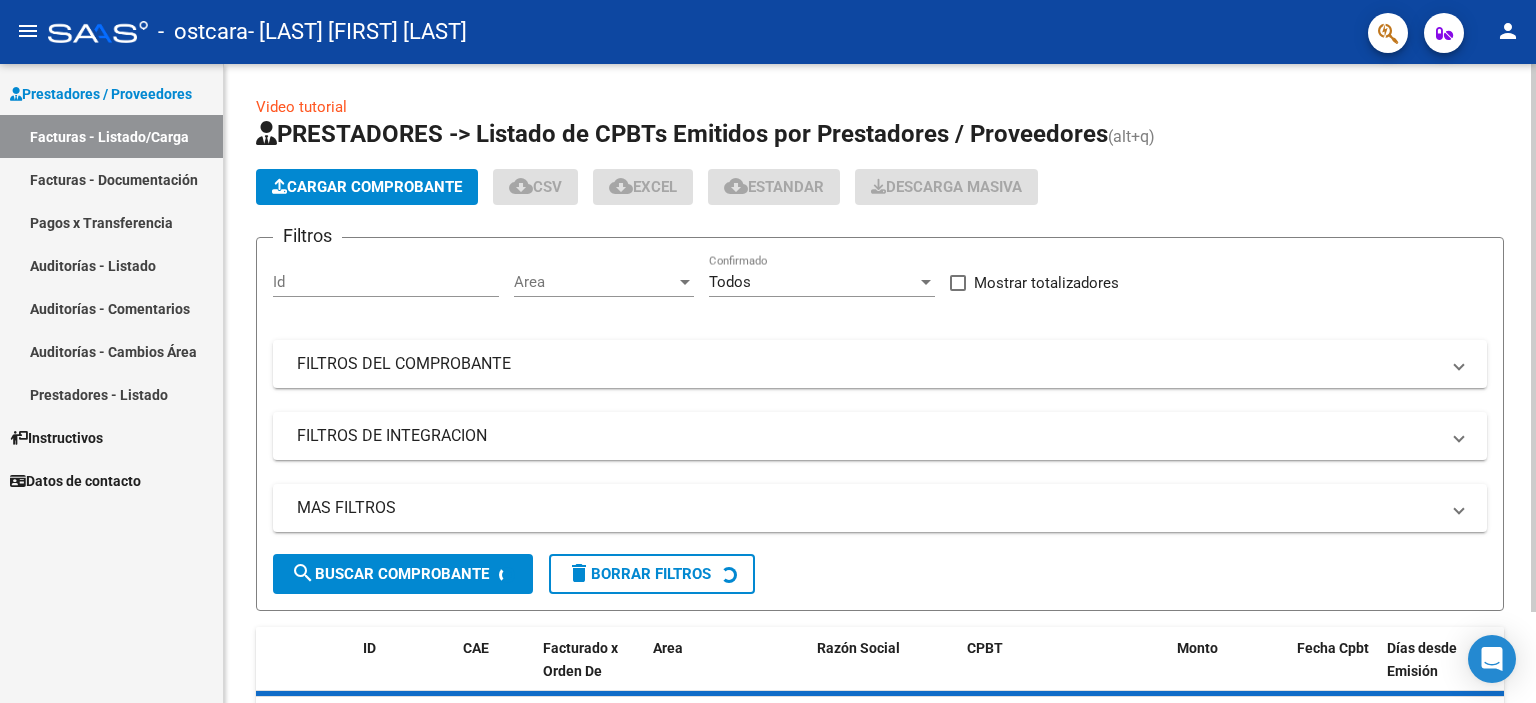 click on "Cargar Comprobante" 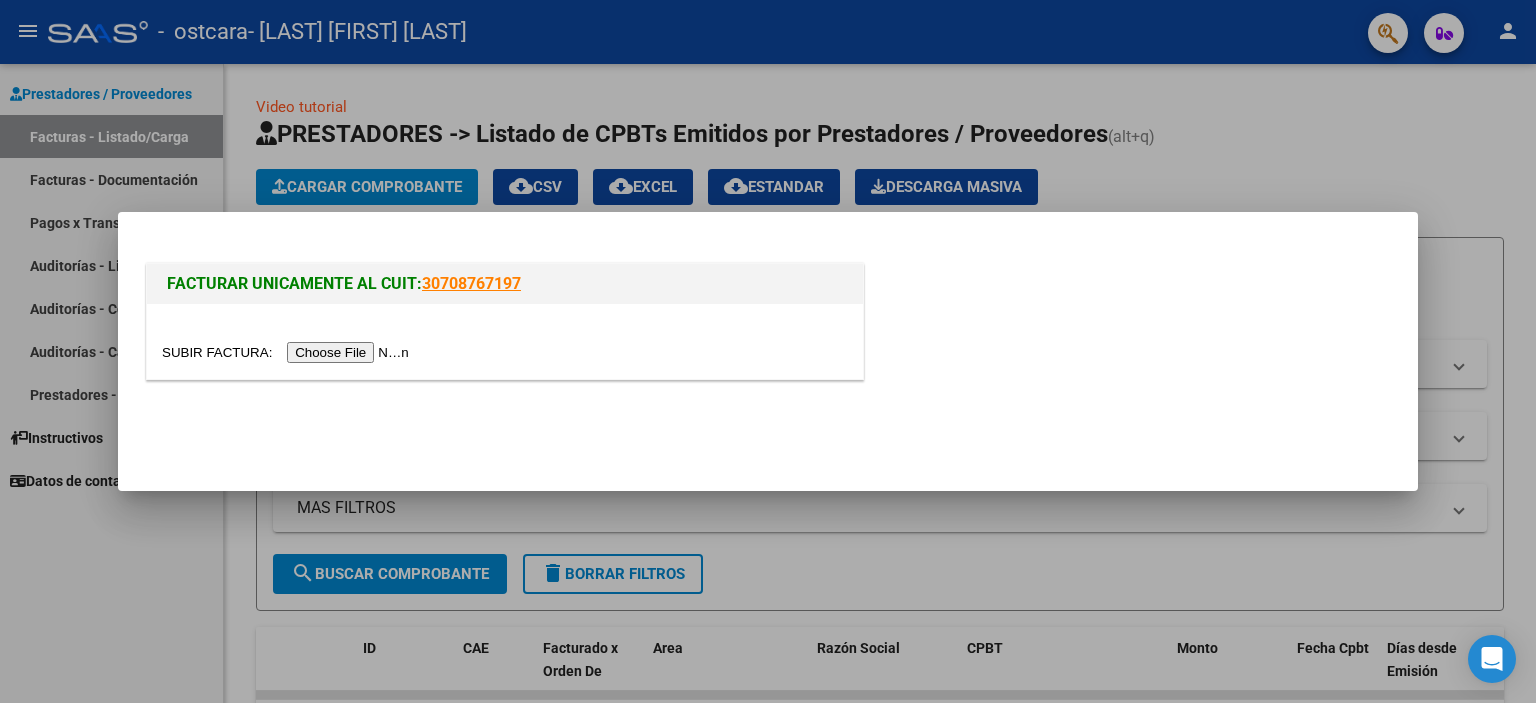 click at bounding box center [288, 352] 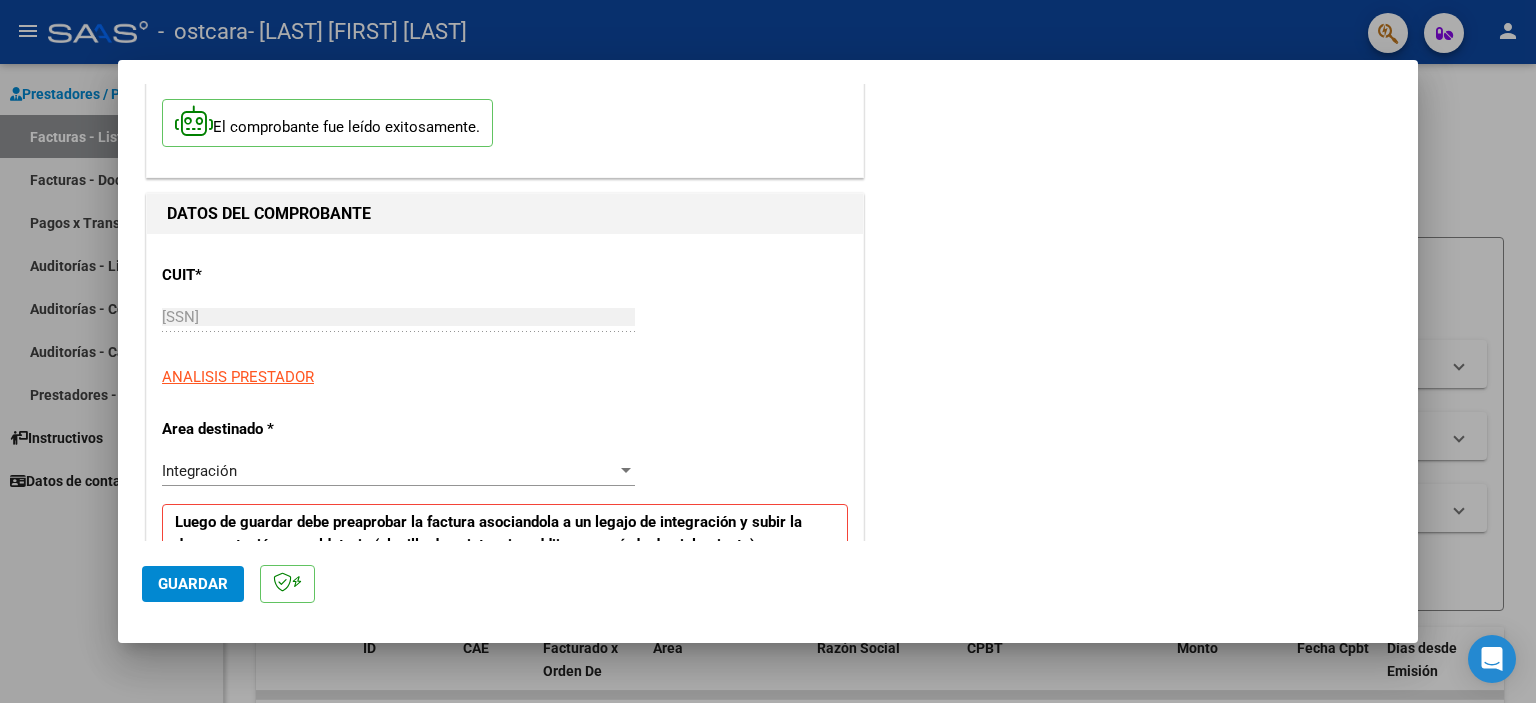 scroll, scrollTop: 300, scrollLeft: 0, axis: vertical 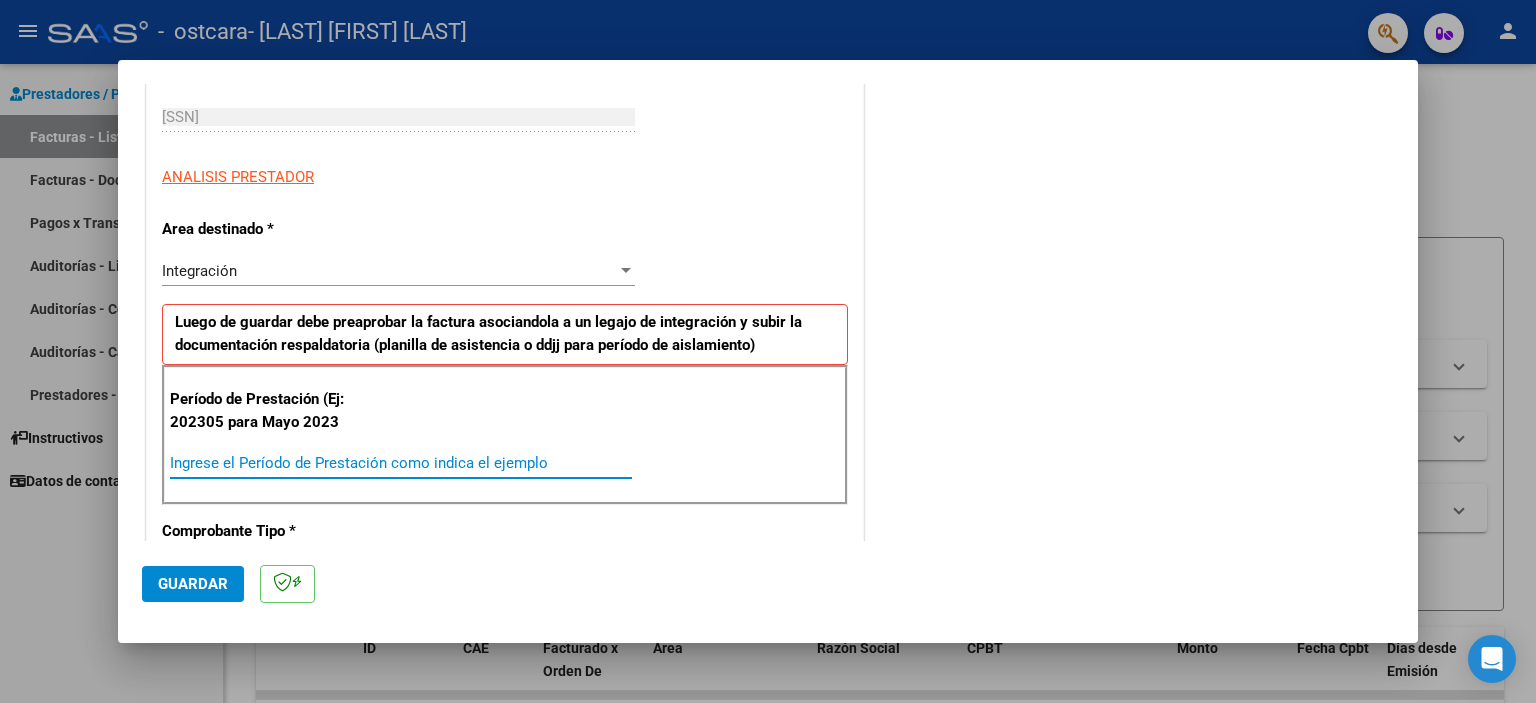 click on "Ingrese el Período de Prestación como indica el ejemplo" at bounding box center (401, 463) 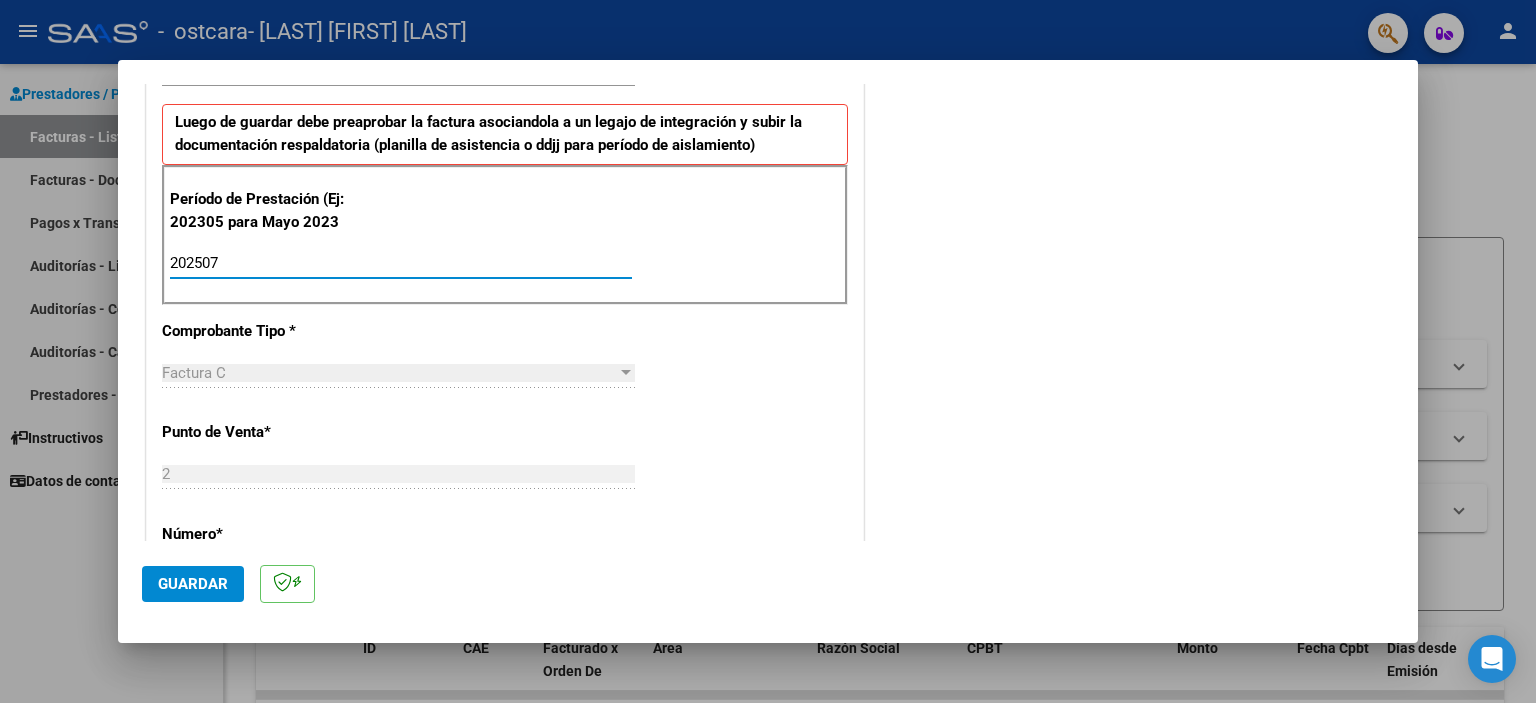 scroll, scrollTop: 800, scrollLeft: 0, axis: vertical 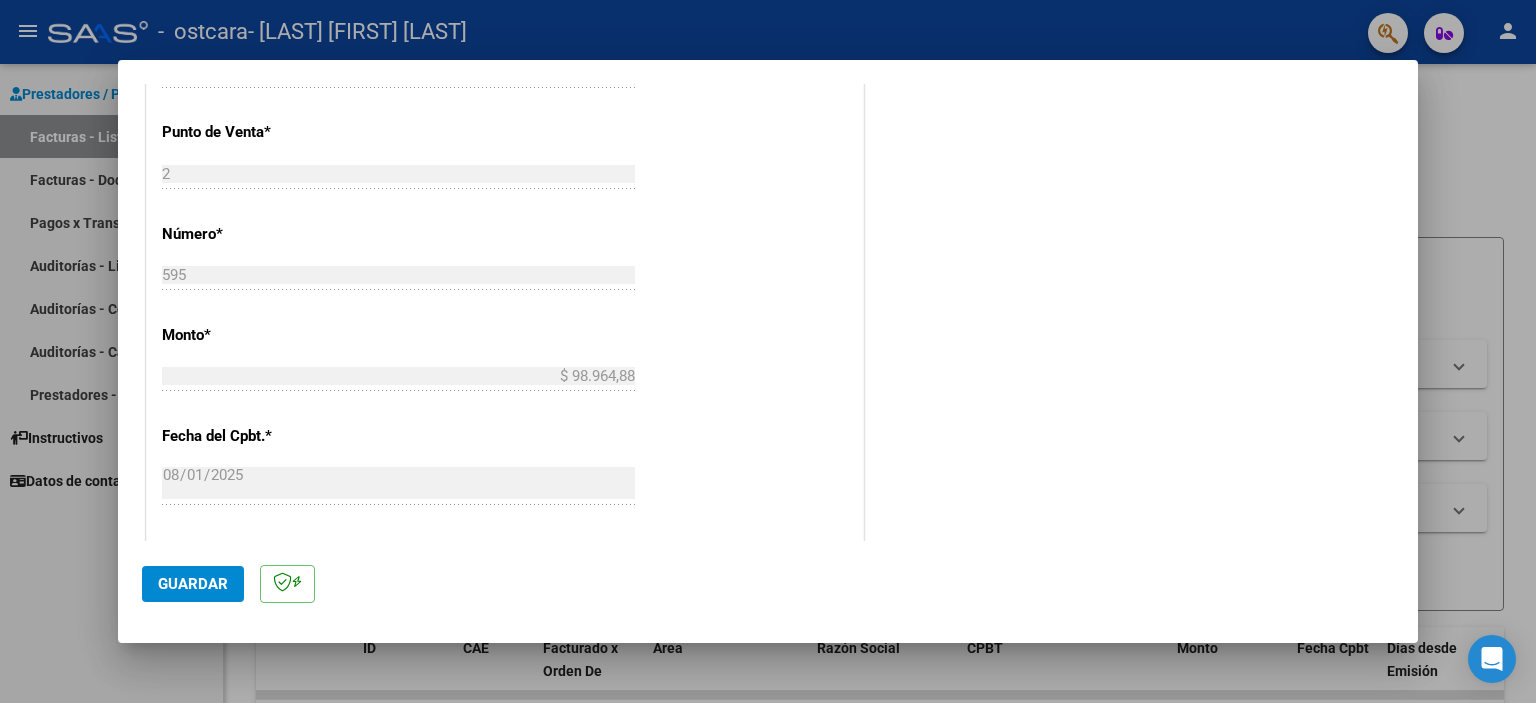type on "202507" 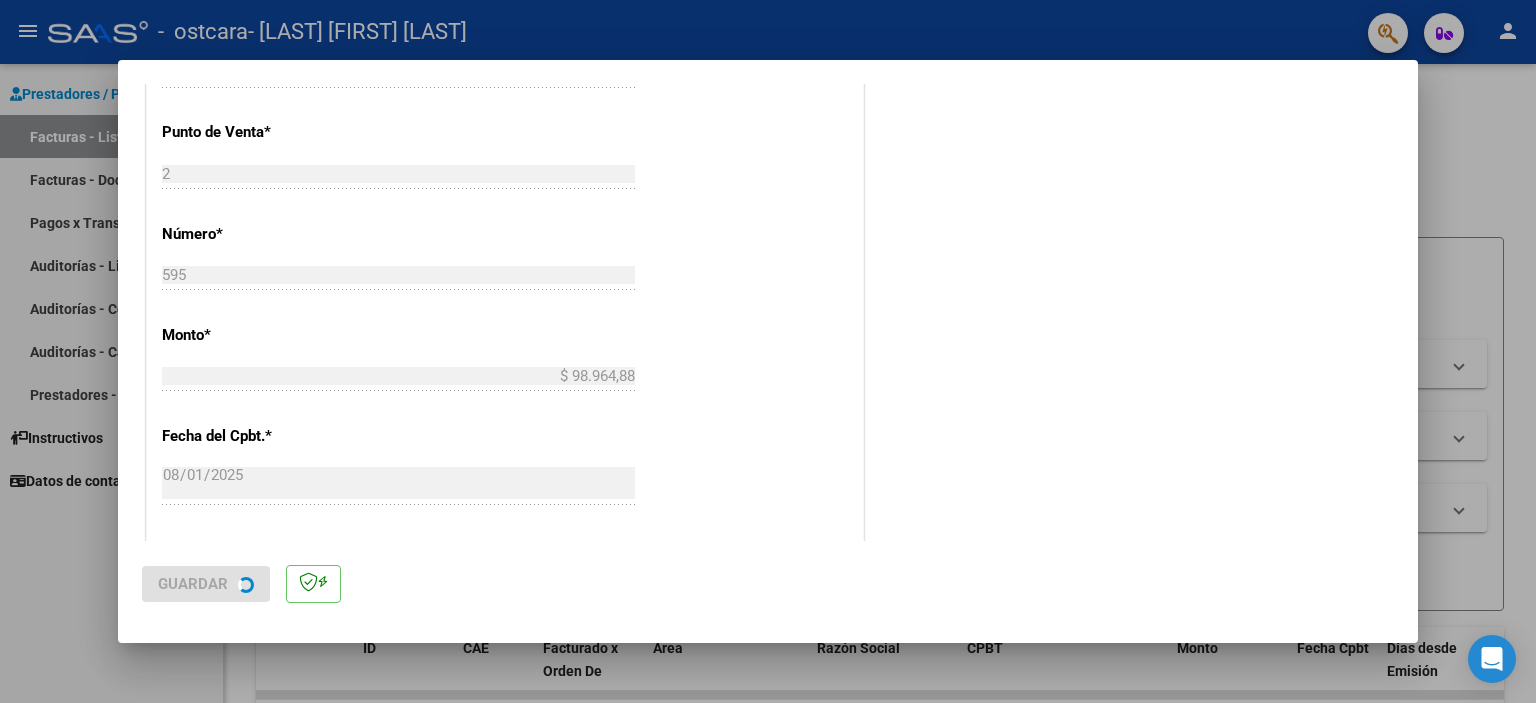scroll, scrollTop: 0, scrollLeft: 0, axis: both 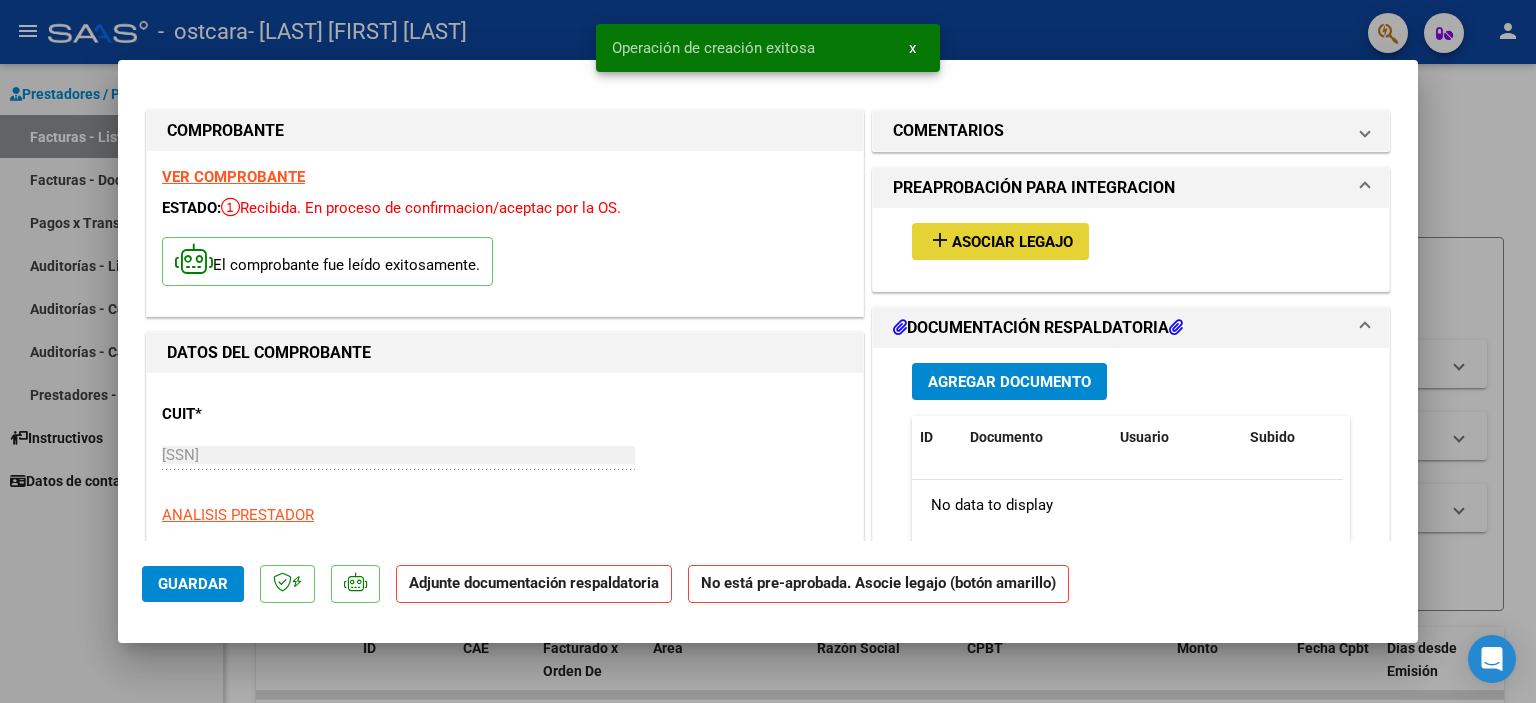 click on "add Asociar Legajo" at bounding box center (1000, 241) 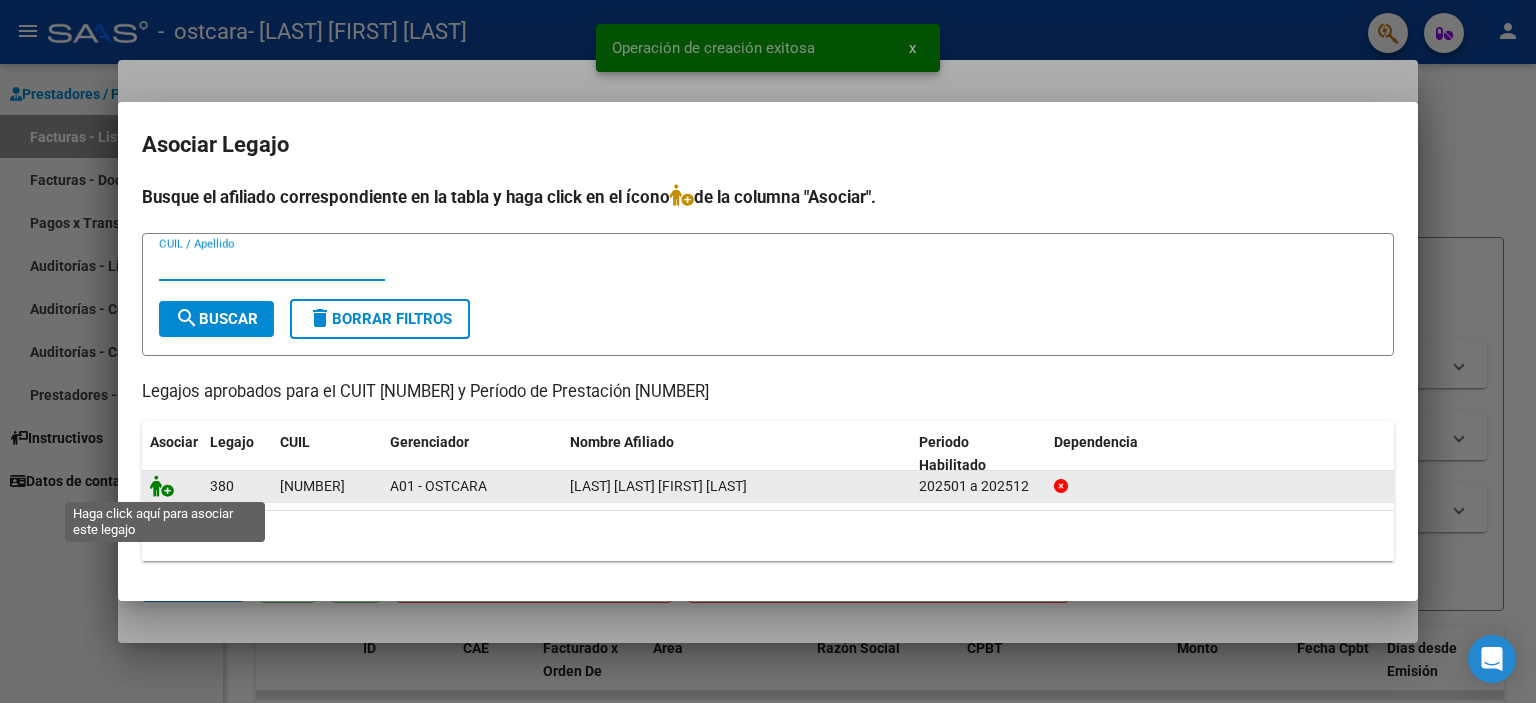 click 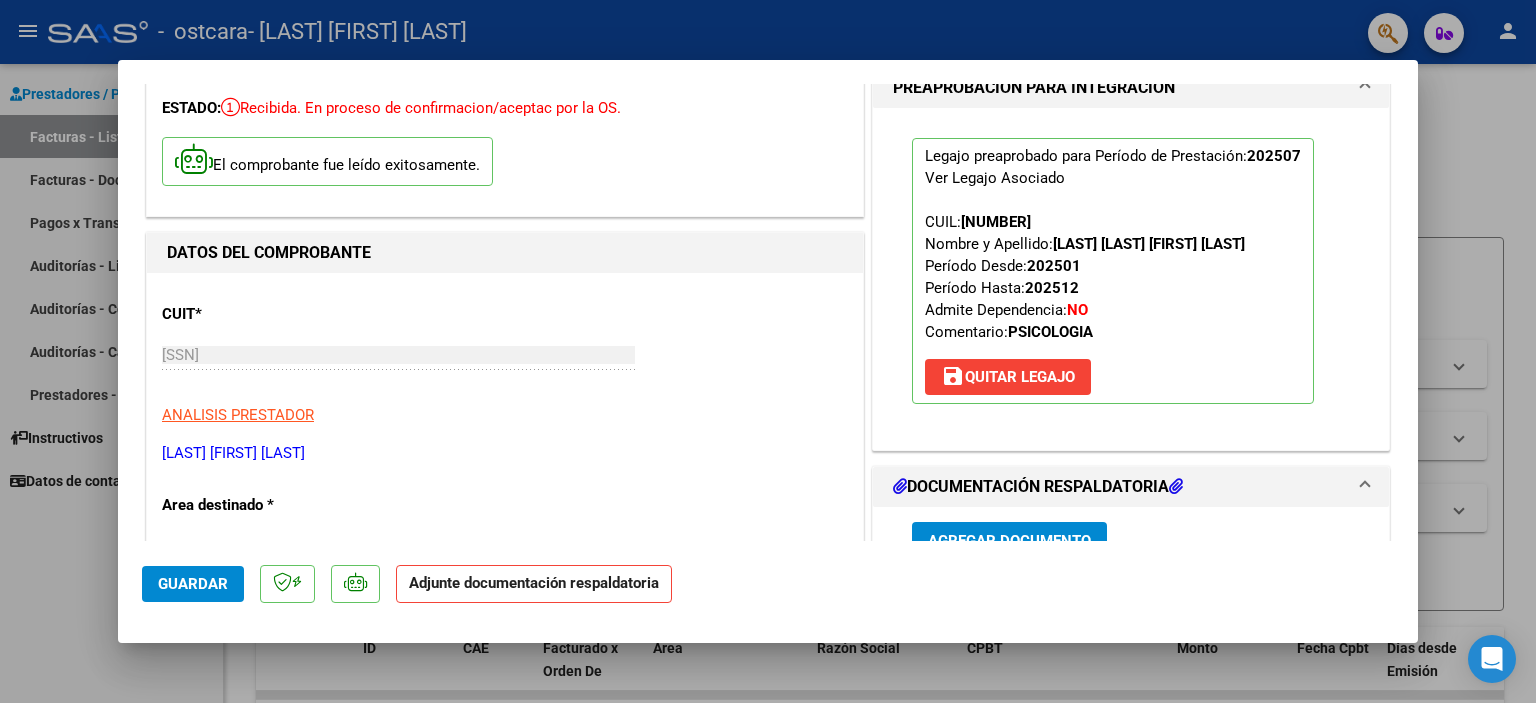 scroll, scrollTop: 300, scrollLeft: 0, axis: vertical 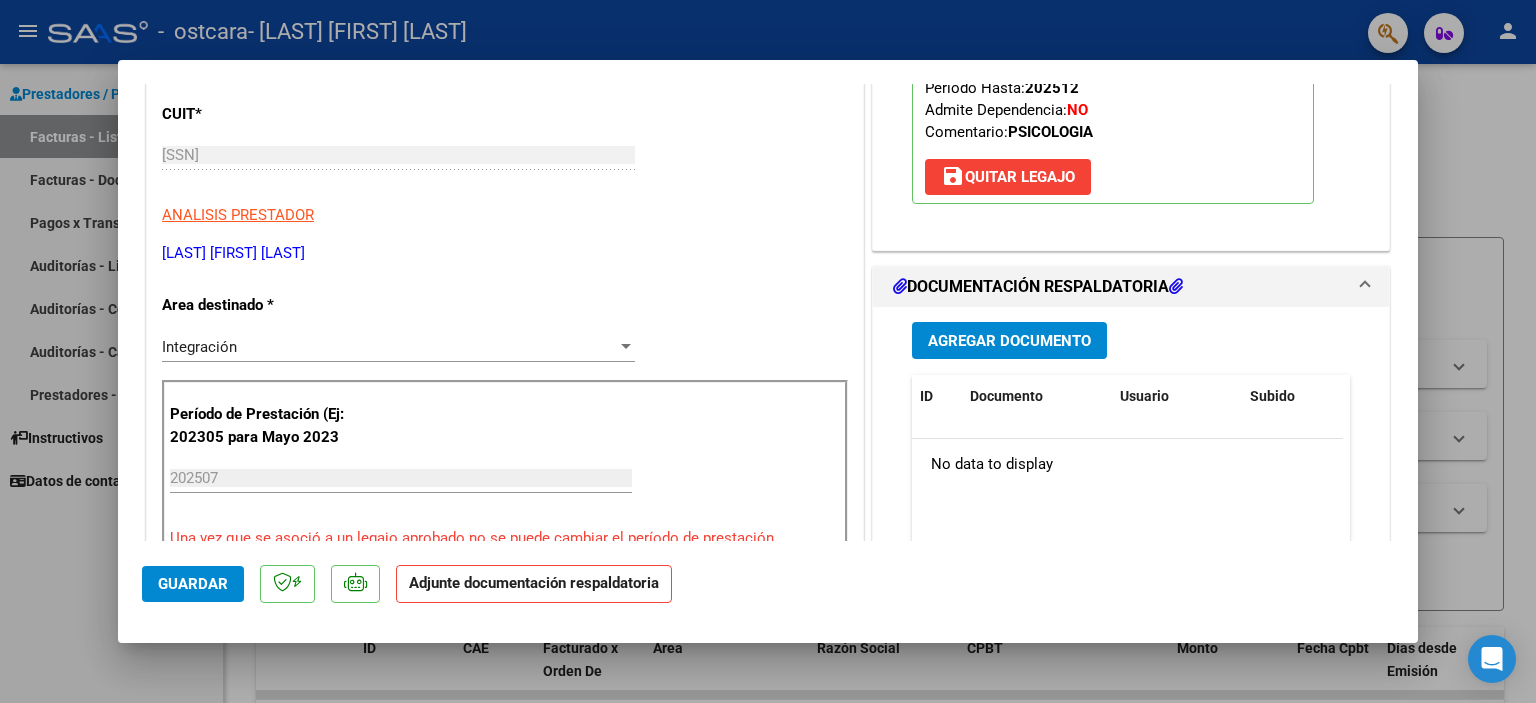 click on "Agregar Documento" at bounding box center [1009, 341] 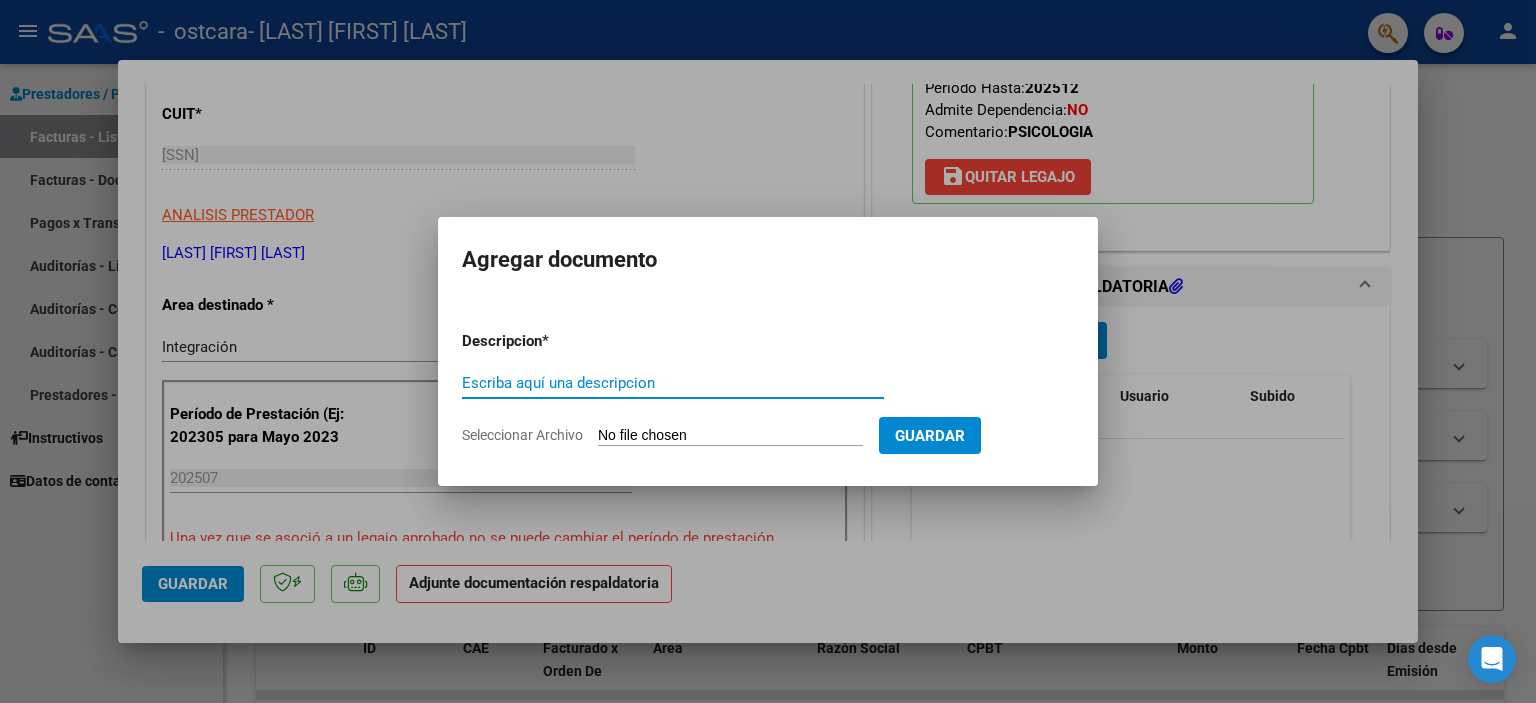 click on "Escriba aquí una descripcion" at bounding box center [673, 383] 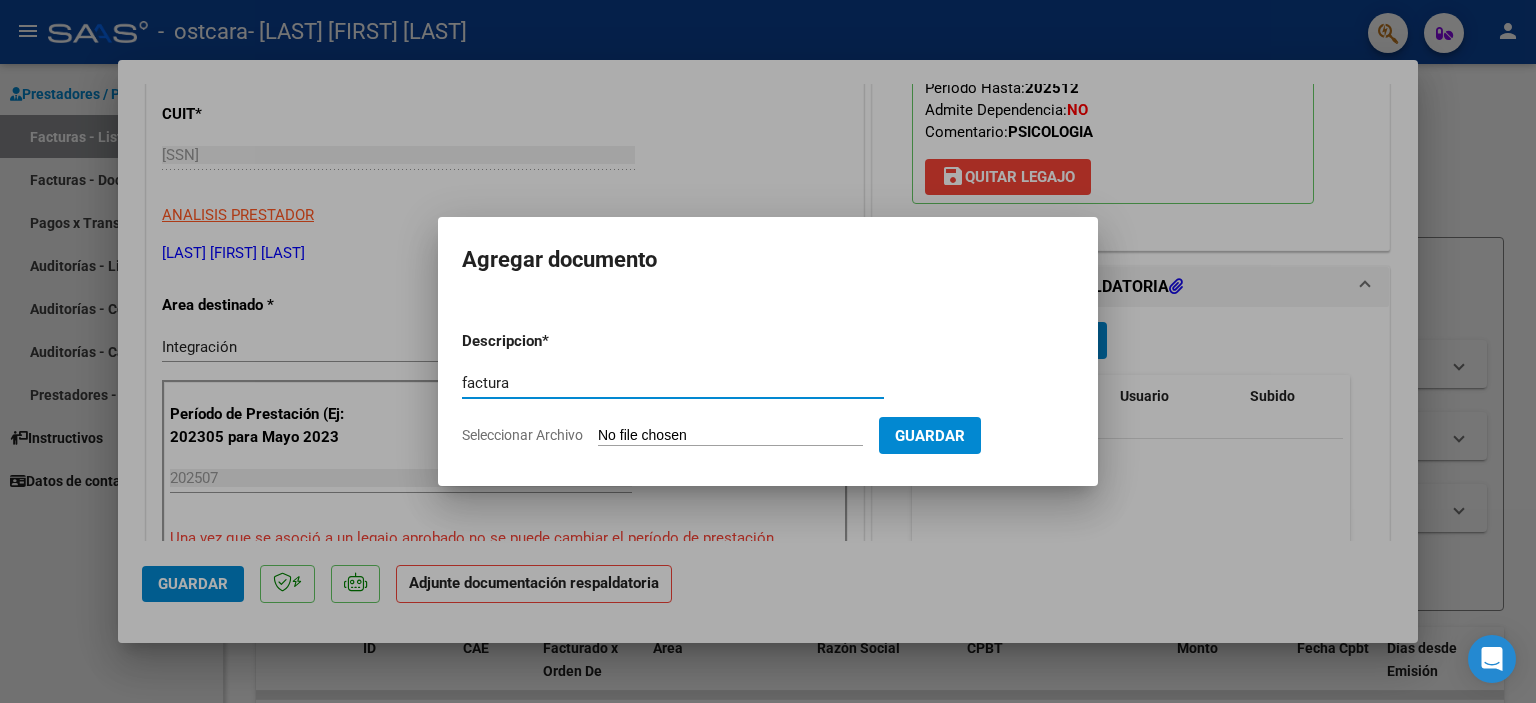 type on "factura" 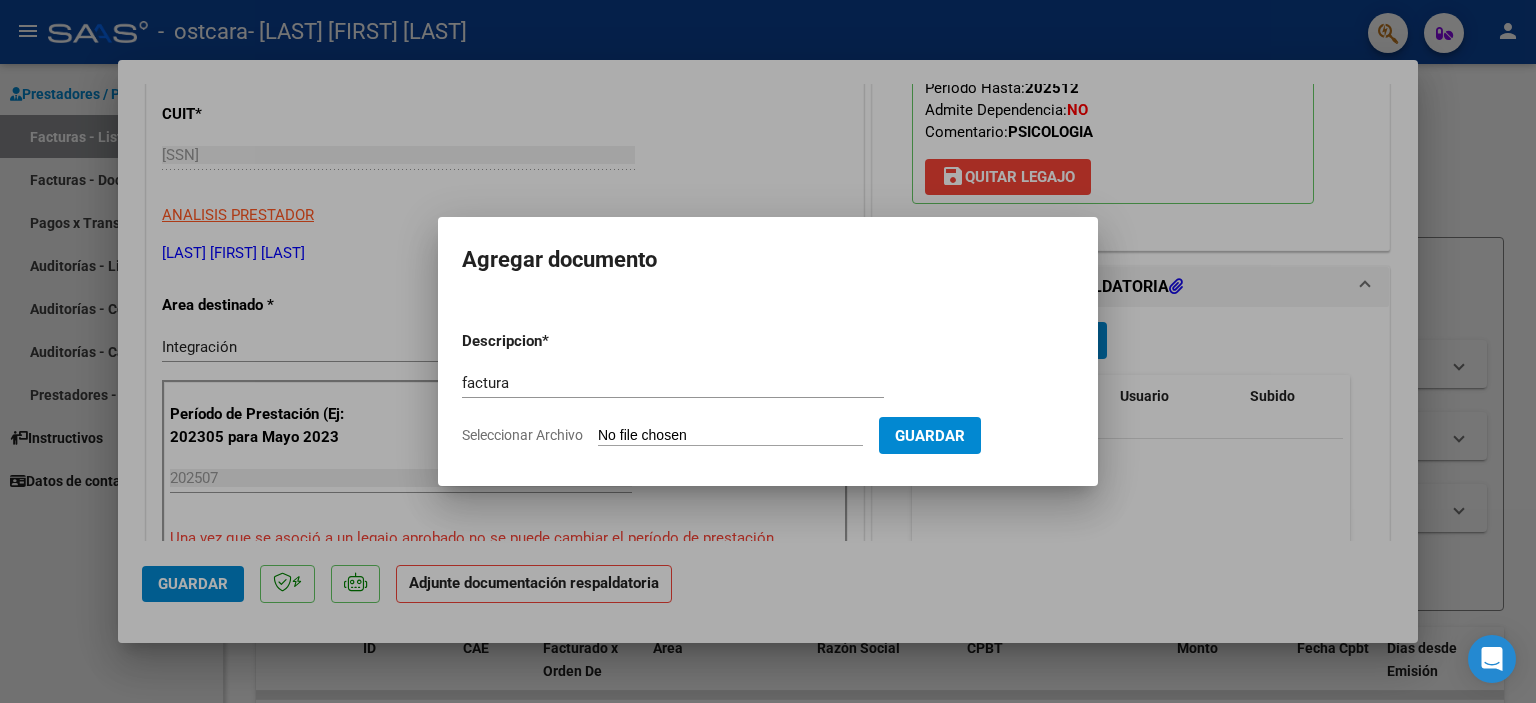 click on "Seleccionar Archivo" at bounding box center (730, 436) 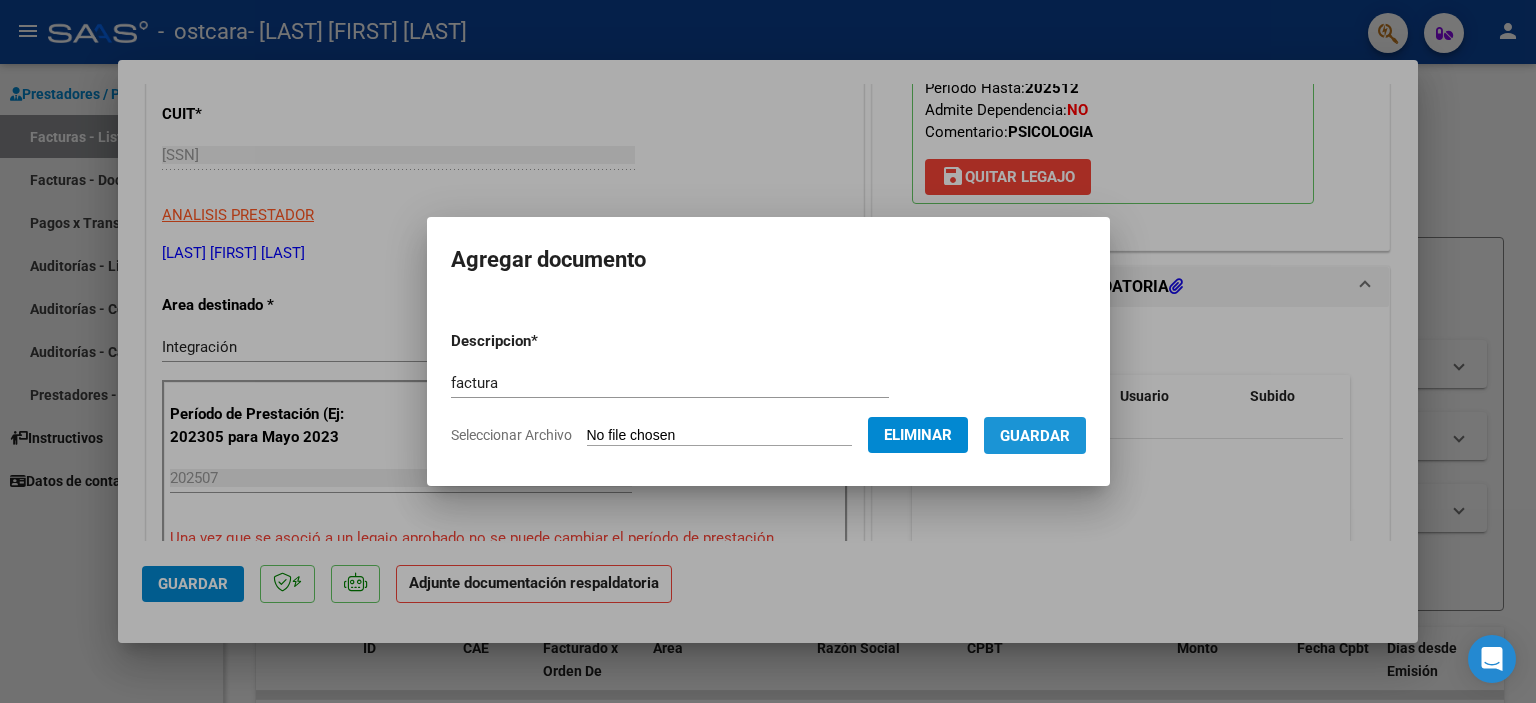 click on "Guardar" at bounding box center (1035, 435) 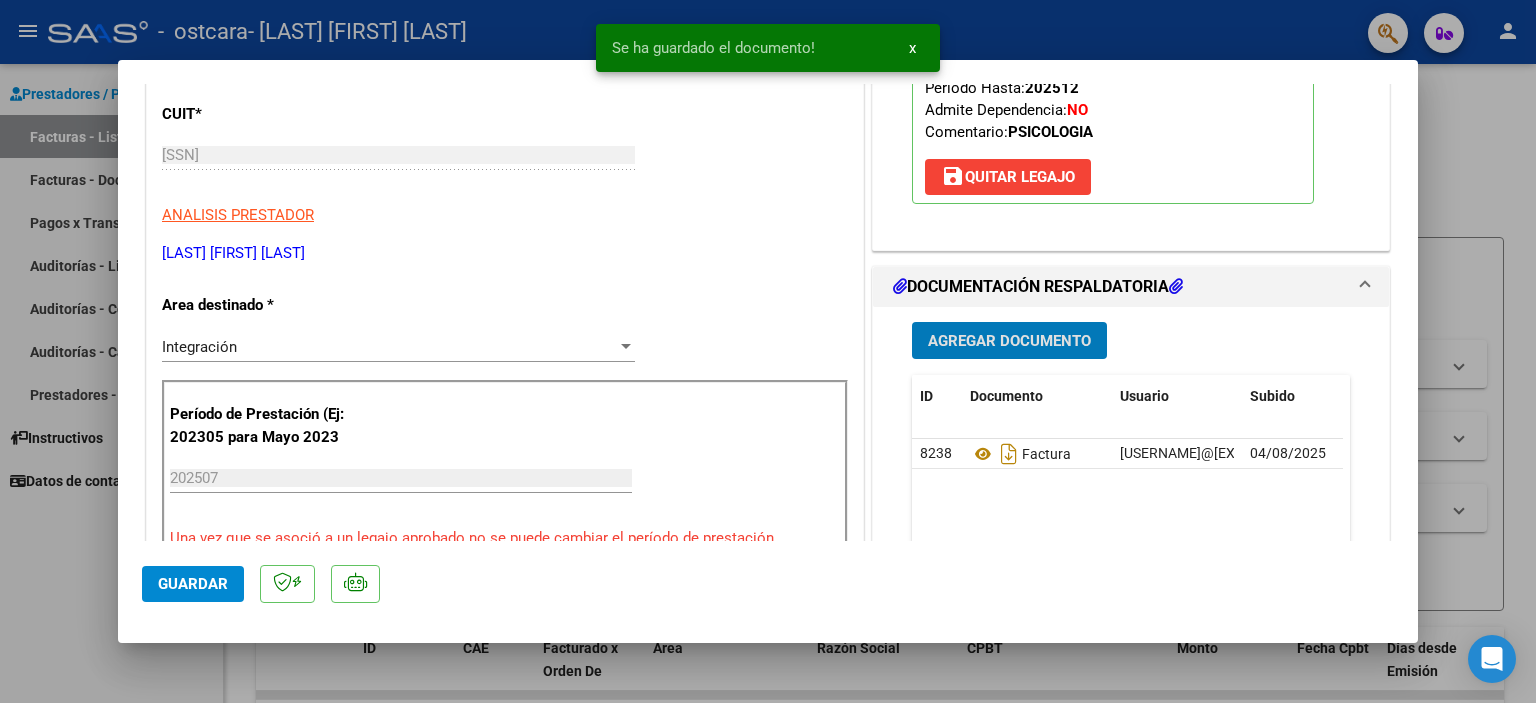 click on "Agregar Documento" at bounding box center [1009, 341] 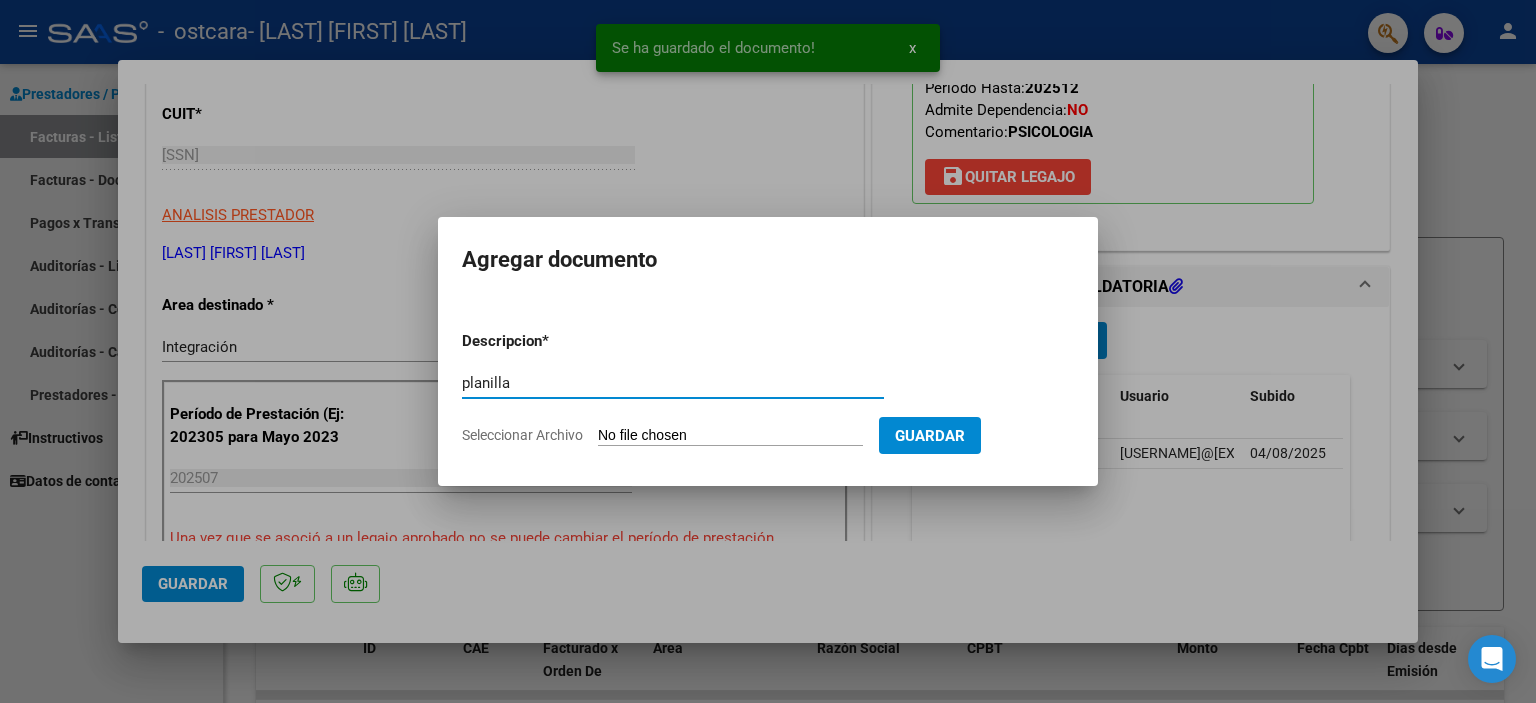 type on "planilla" 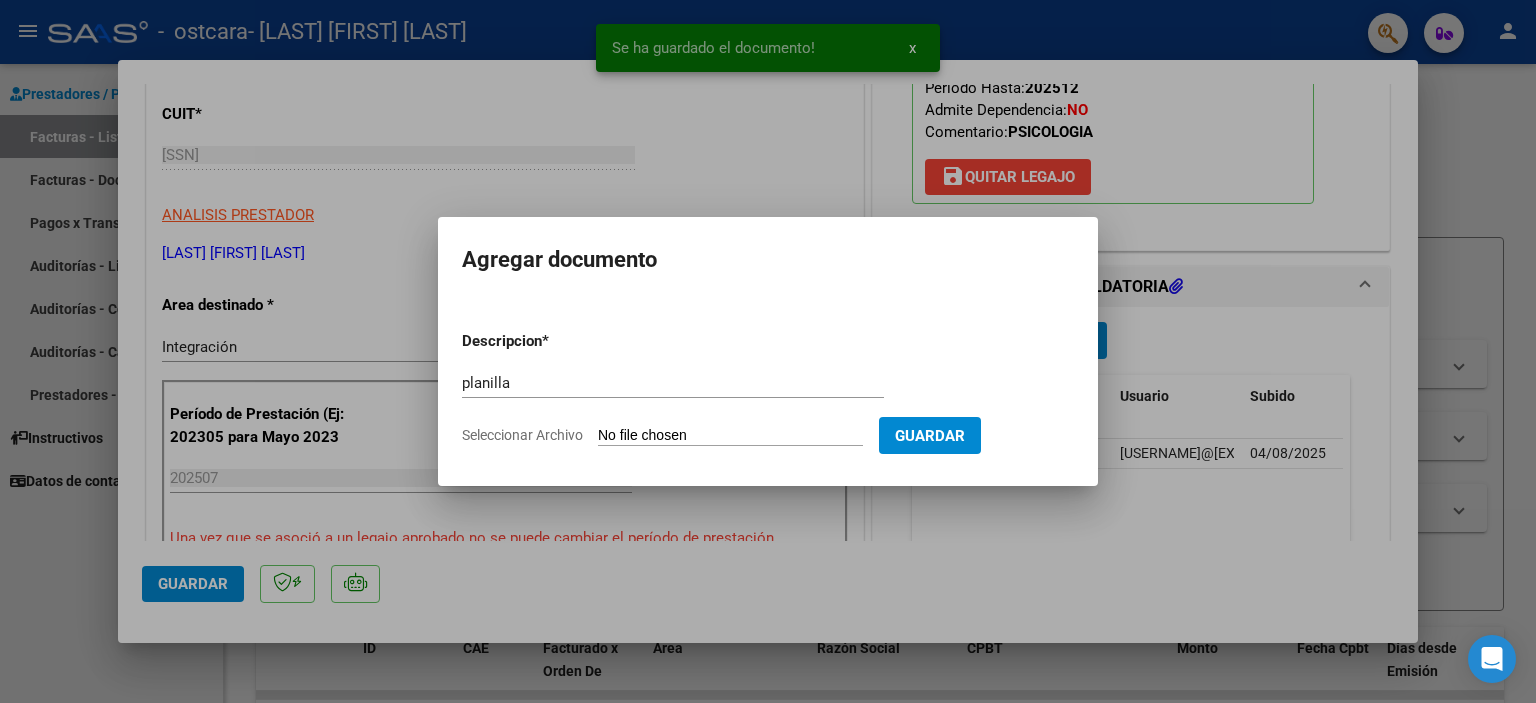click on "Seleccionar Archivo" at bounding box center (730, 436) 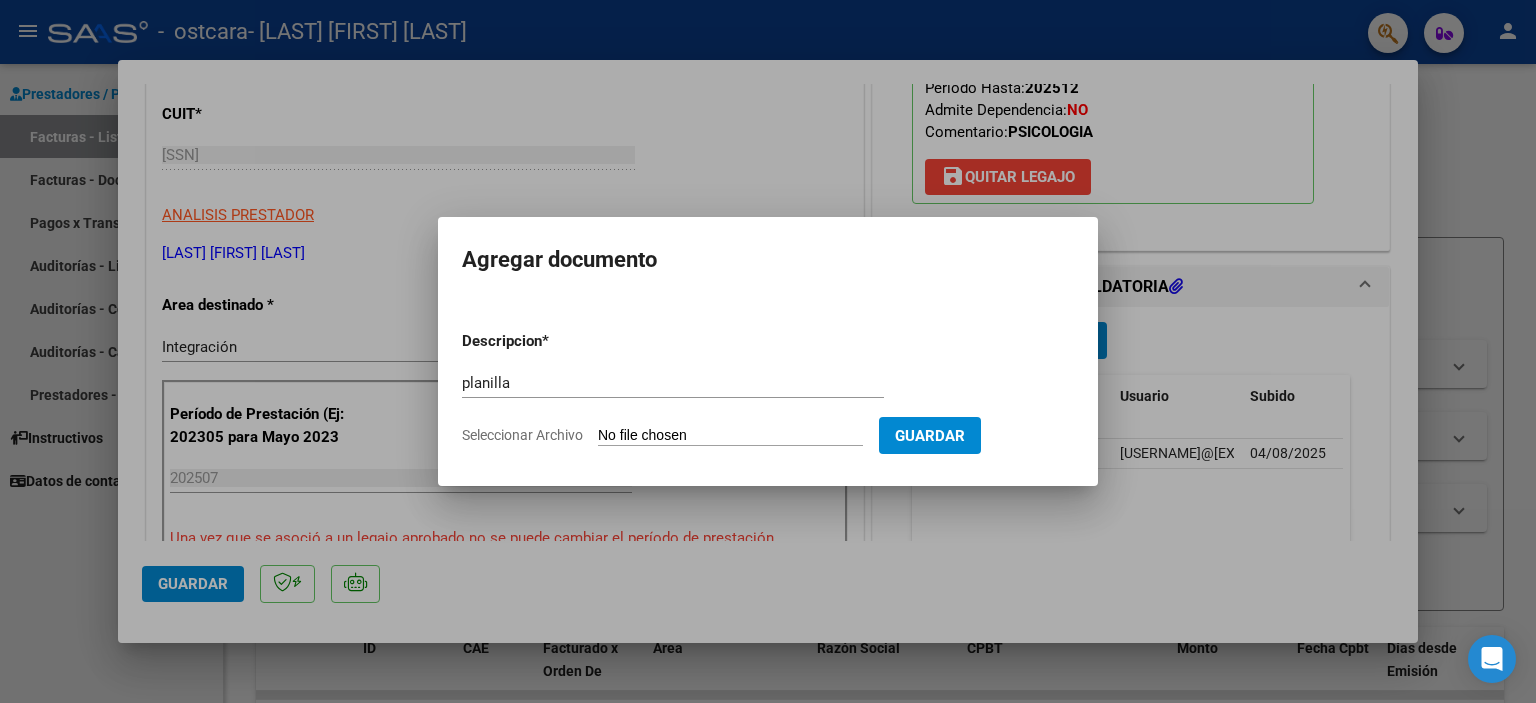 type on "C:\fakepath\PLANILLA JUL.pdf" 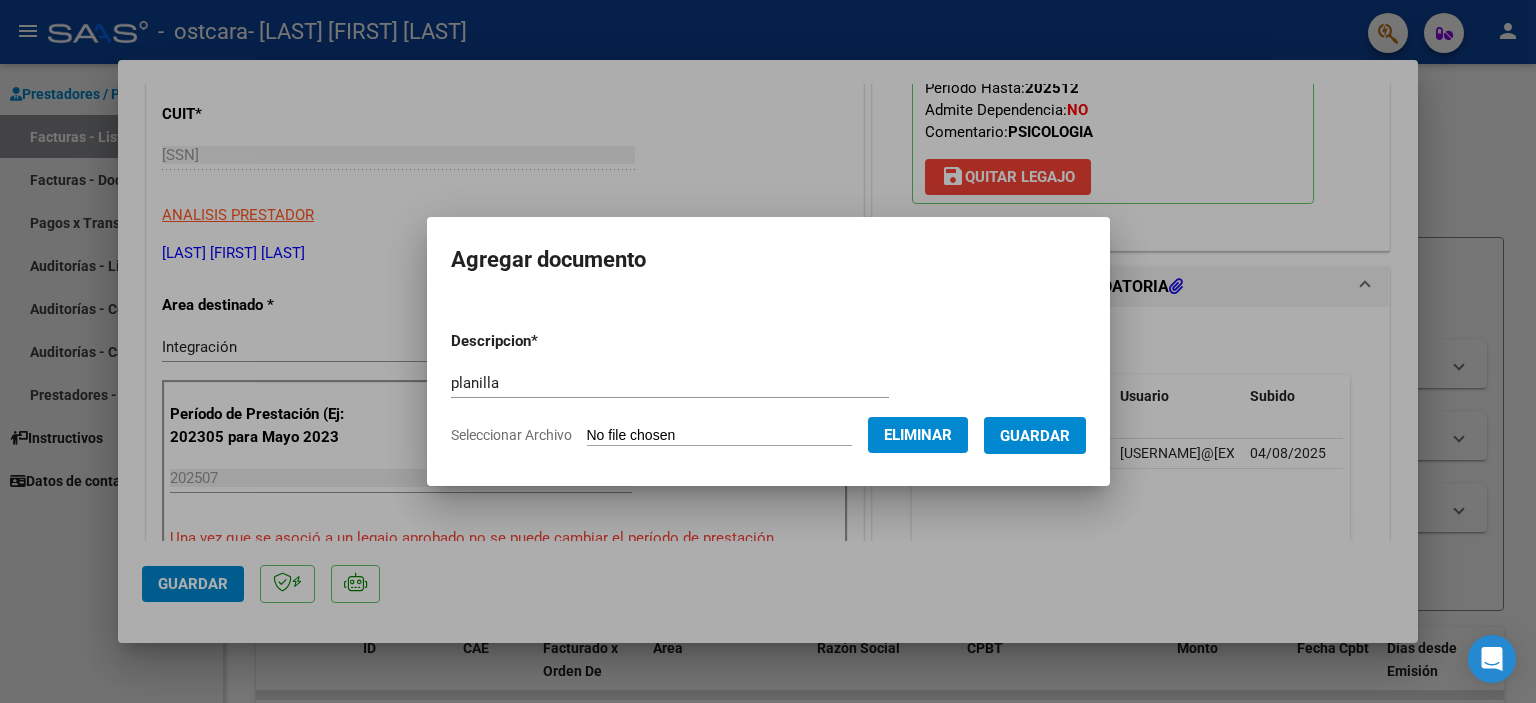 click on "Guardar" at bounding box center [1035, 436] 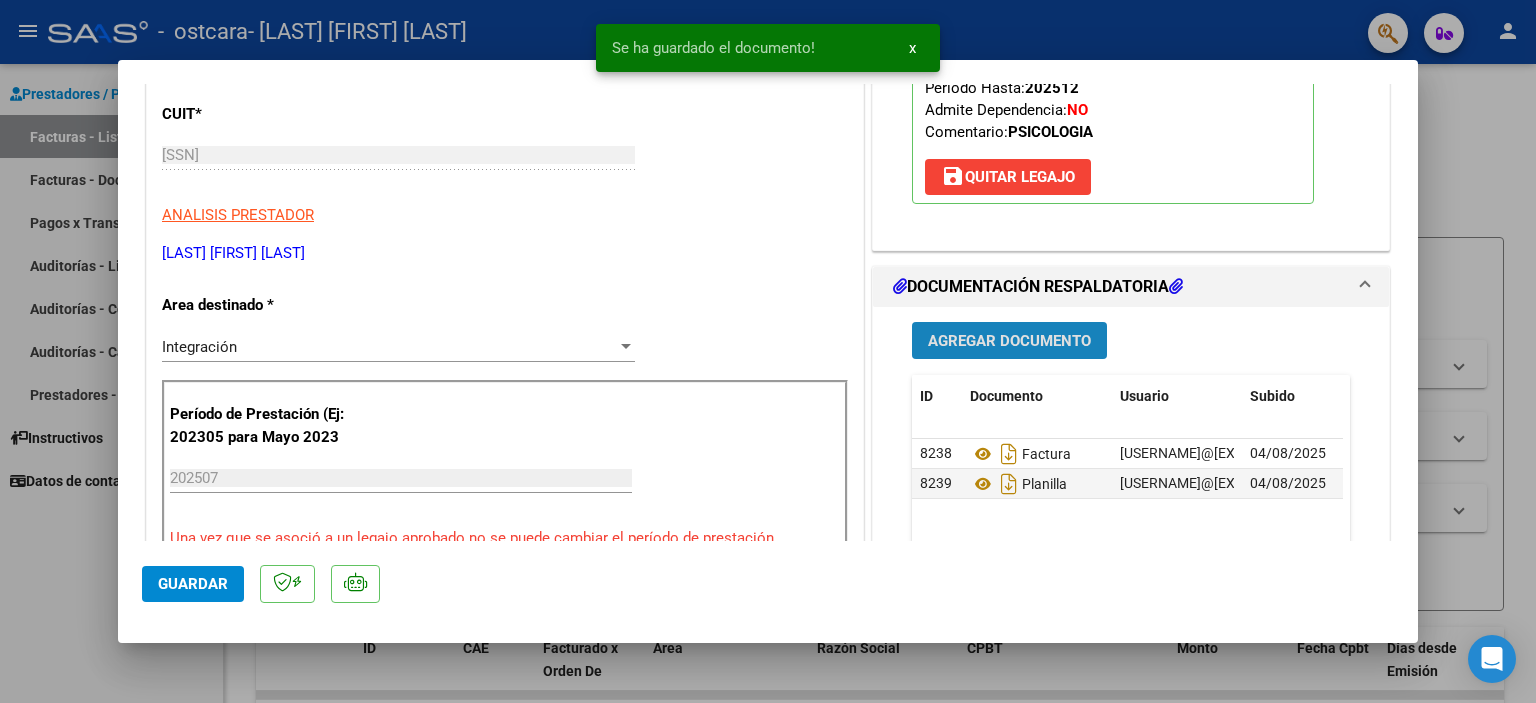 click on "Agregar Documento" at bounding box center (1009, 340) 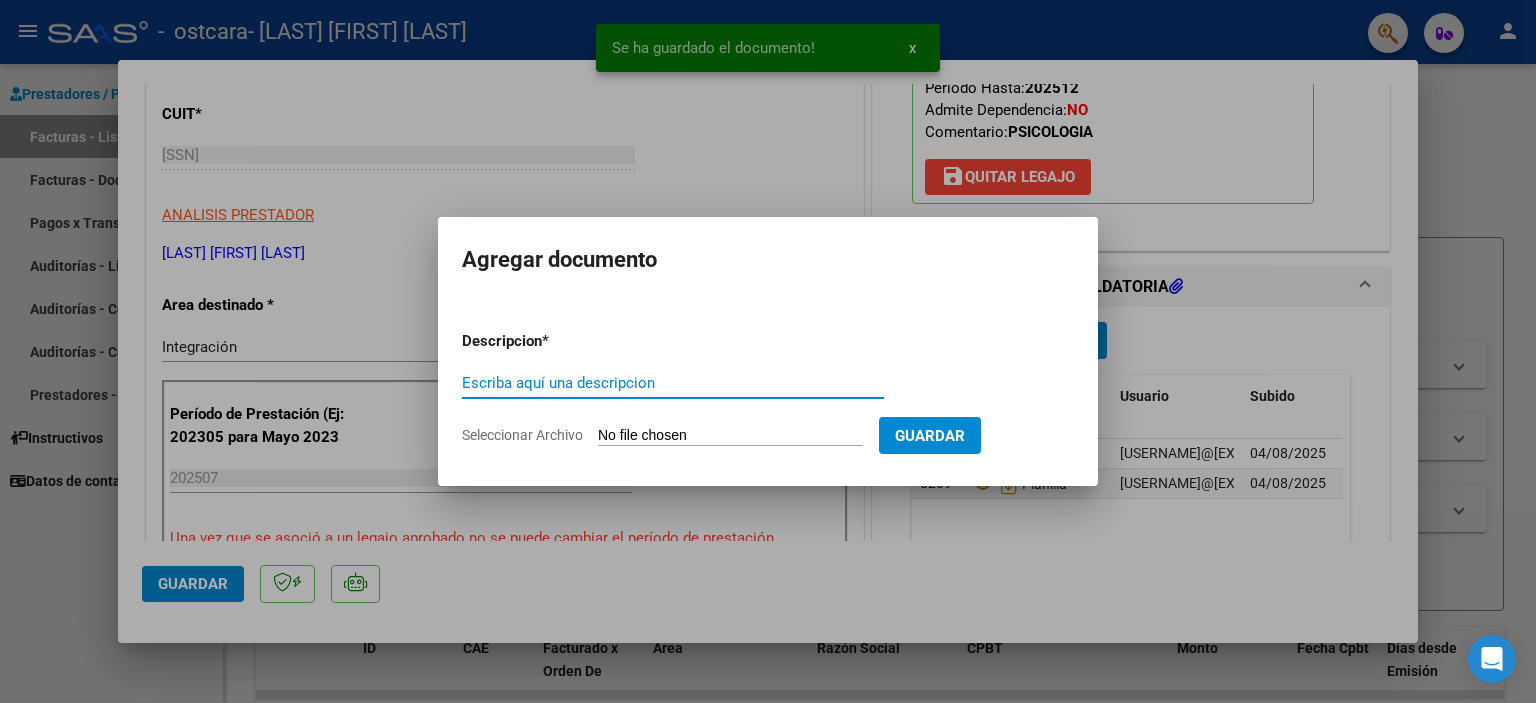 click on "Escriba aquí una descripcion" at bounding box center [673, 383] 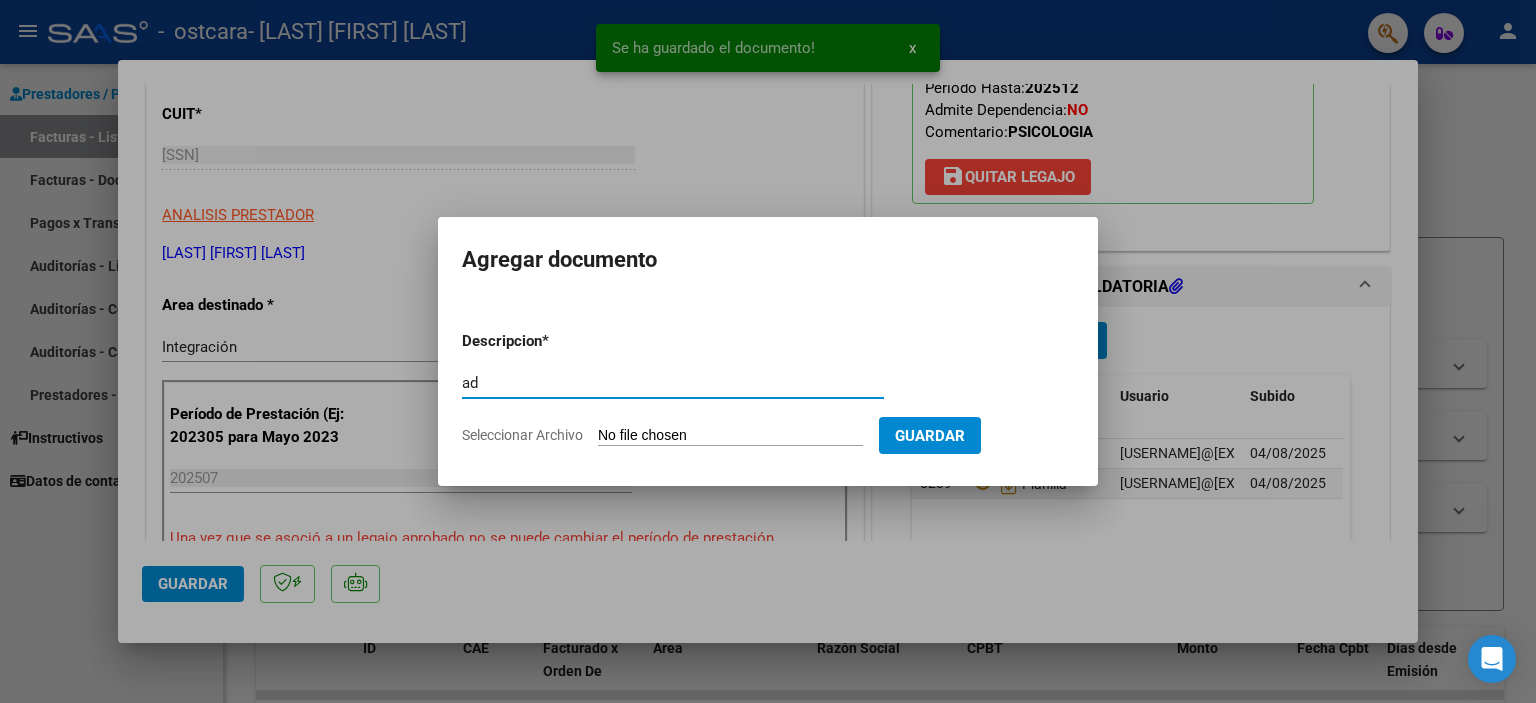 type on "ad" 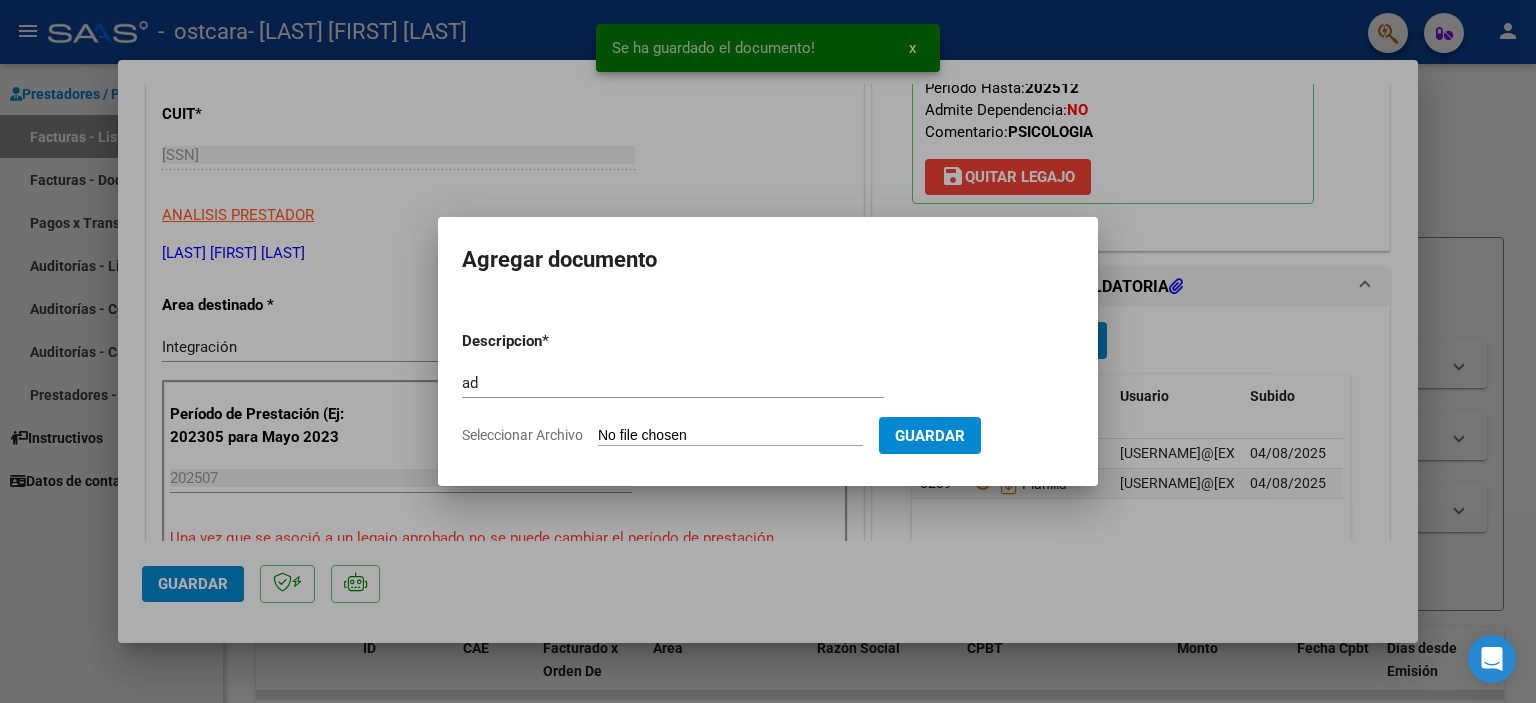 click on "ad Escriba aquí una descripcion" at bounding box center (673, 392) 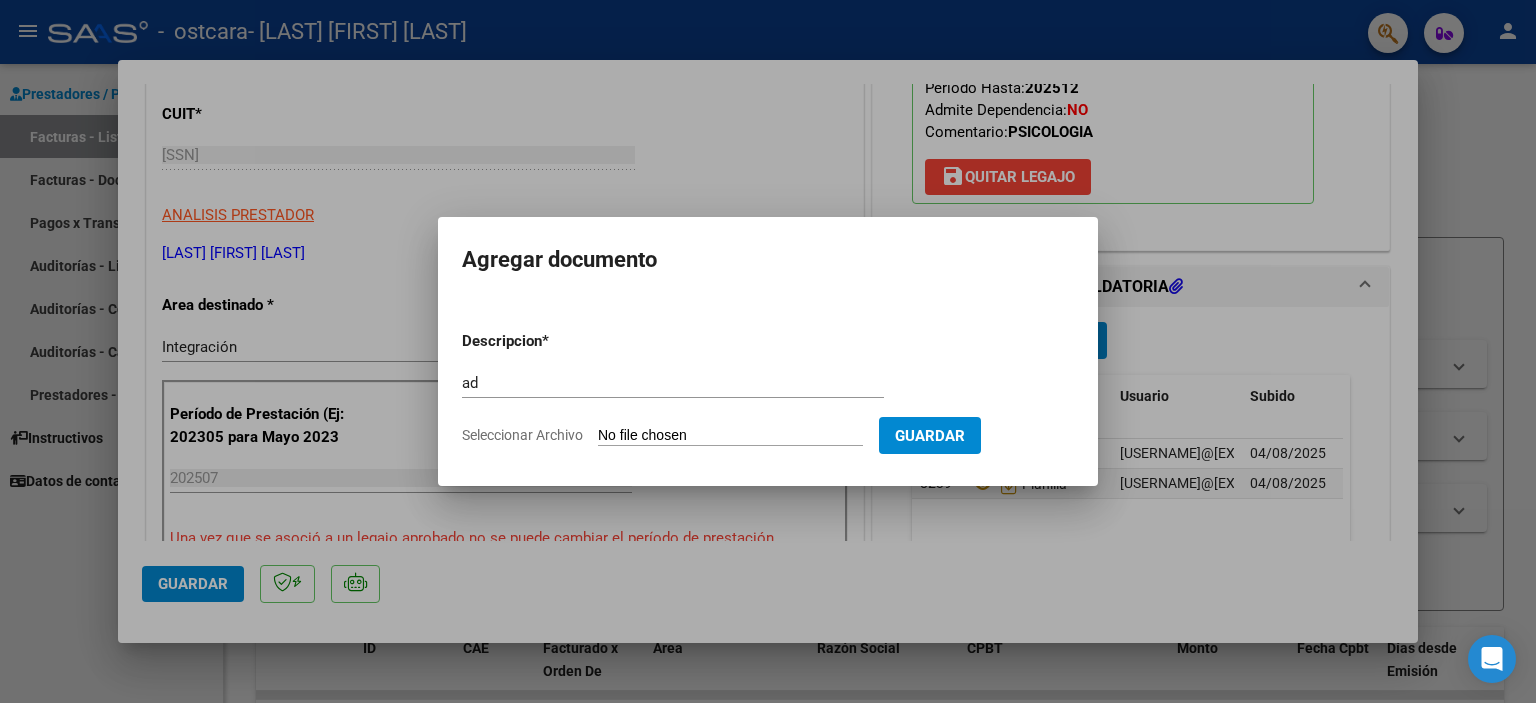 click on "Seleccionar Archivo" at bounding box center (730, 436) 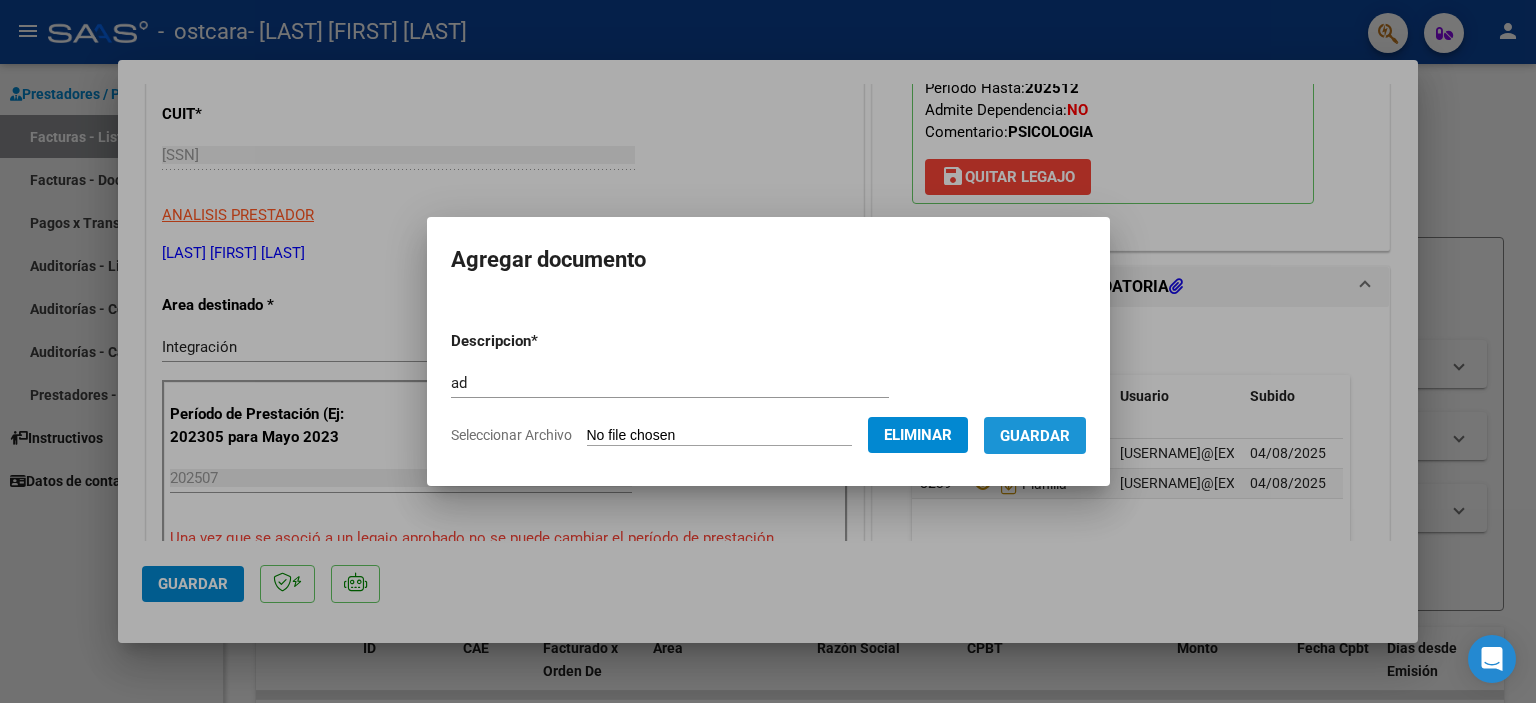 click on "Guardar" at bounding box center [1035, 436] 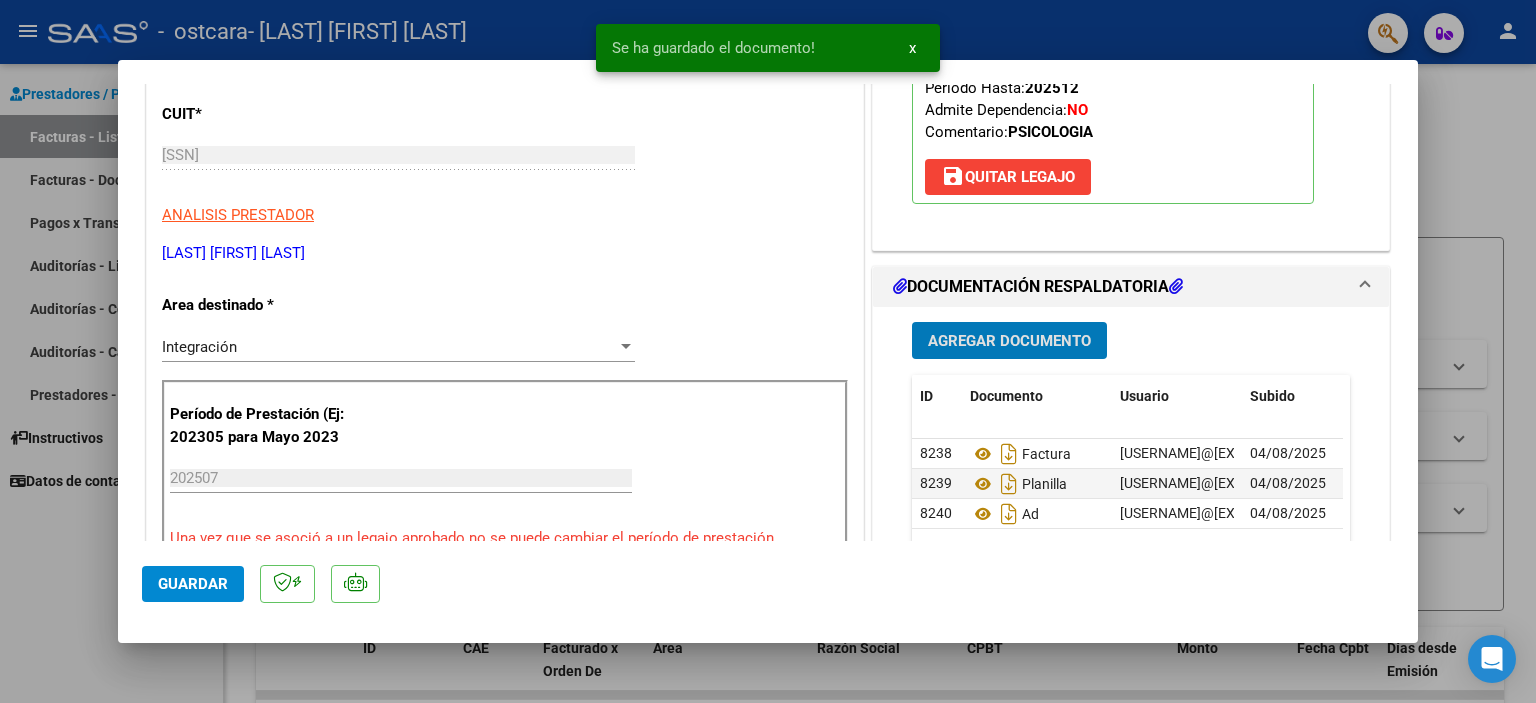 click on "Agregar Documento" at bounding box center [1009, 341] 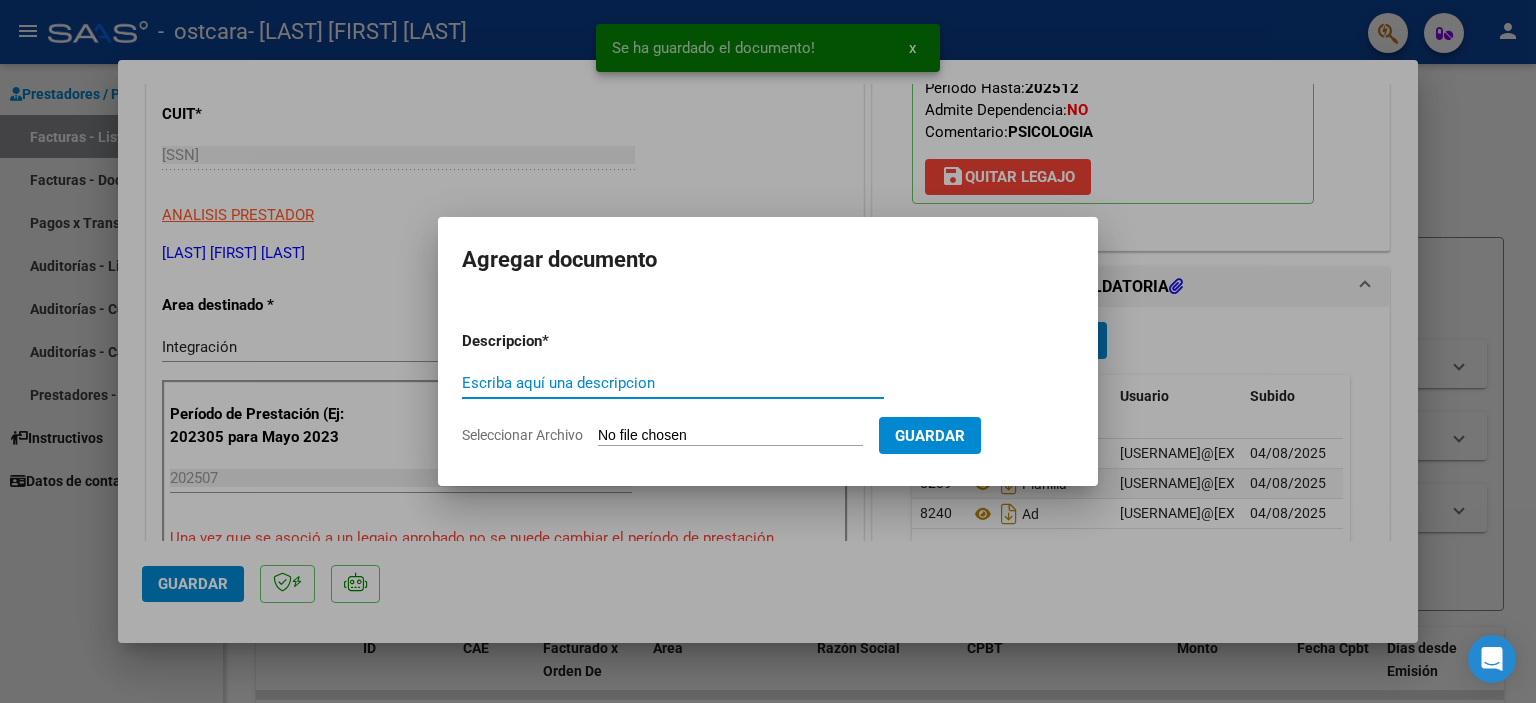 click on "Escriba aquí una descripcion" at bounding box center (673, 383) 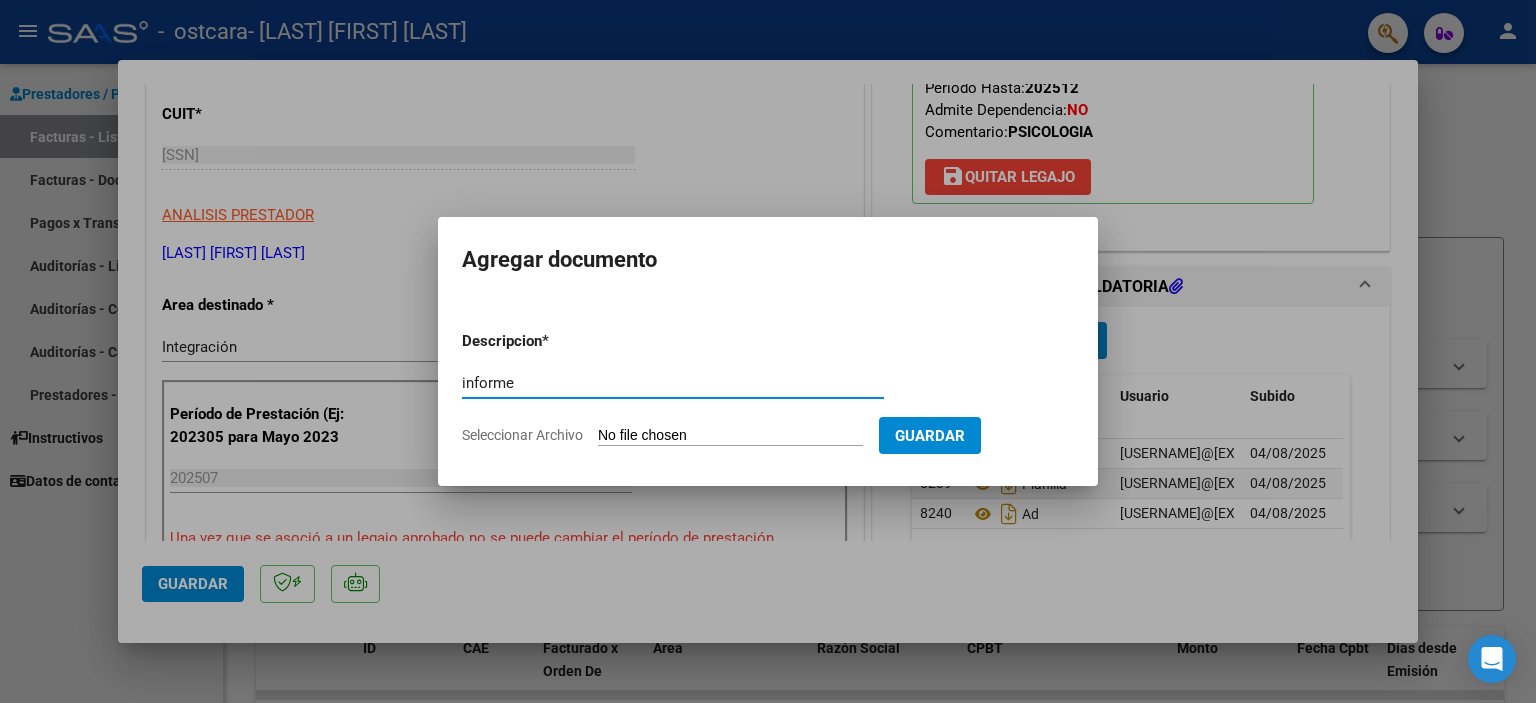 type on "informe" 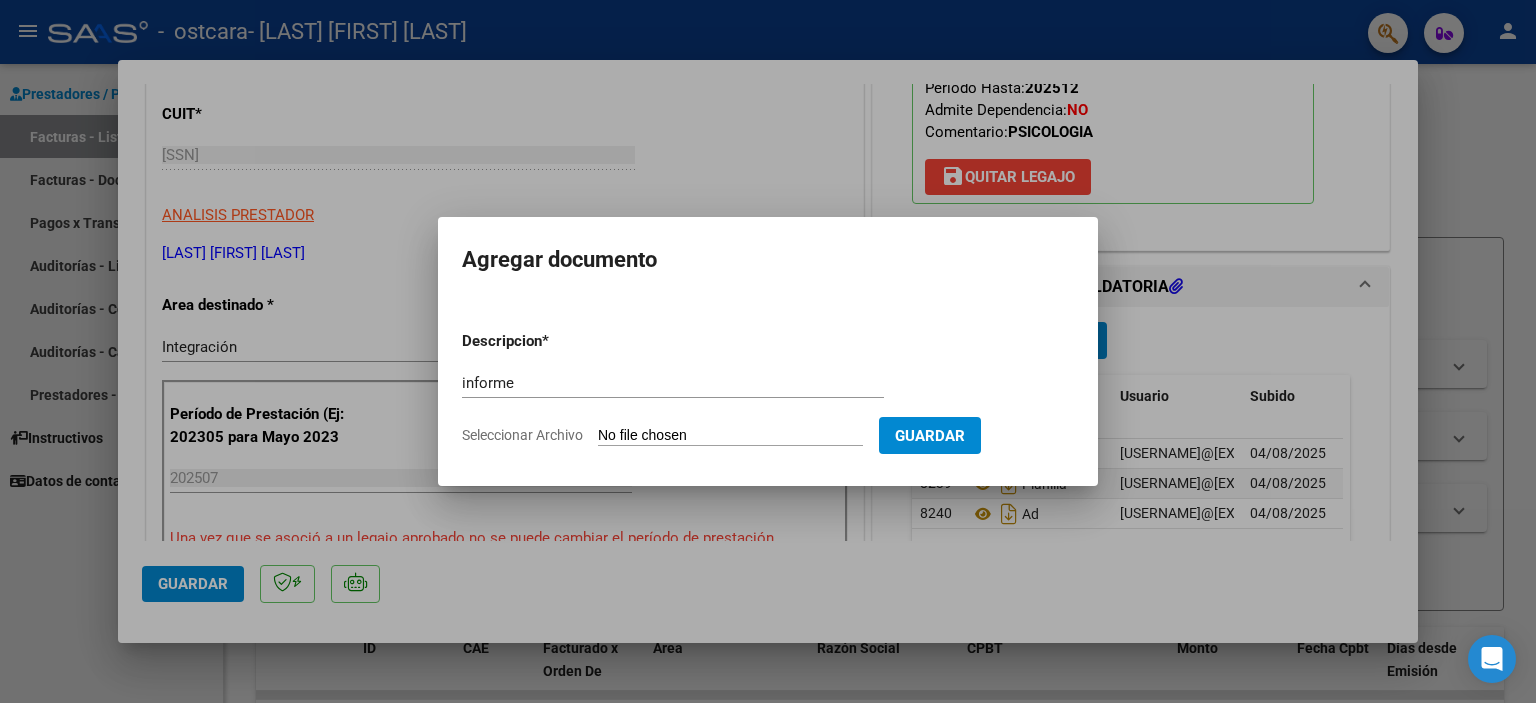 type on "C:\fakepath\informe semestral [LAST].docx" 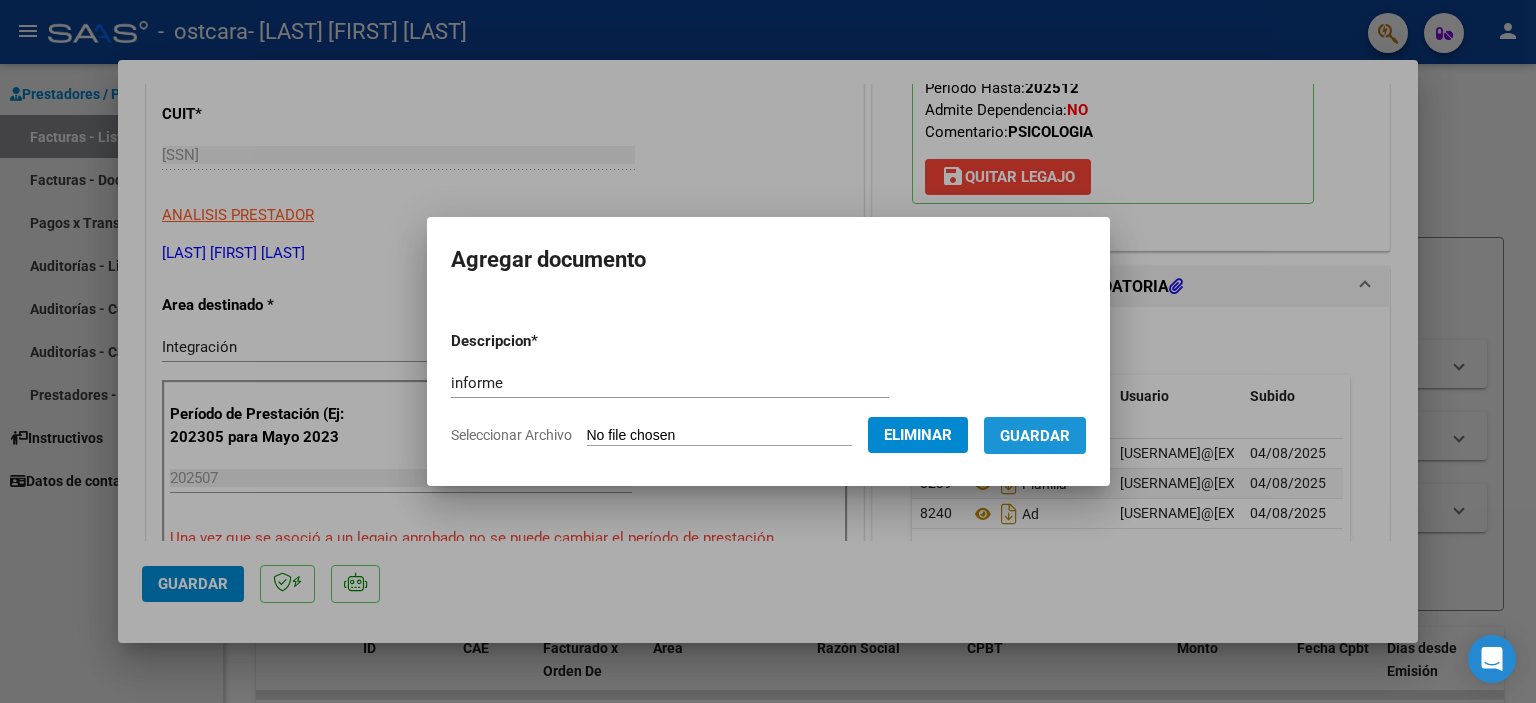click on "Guardar" at bounding box center (1035, 436) 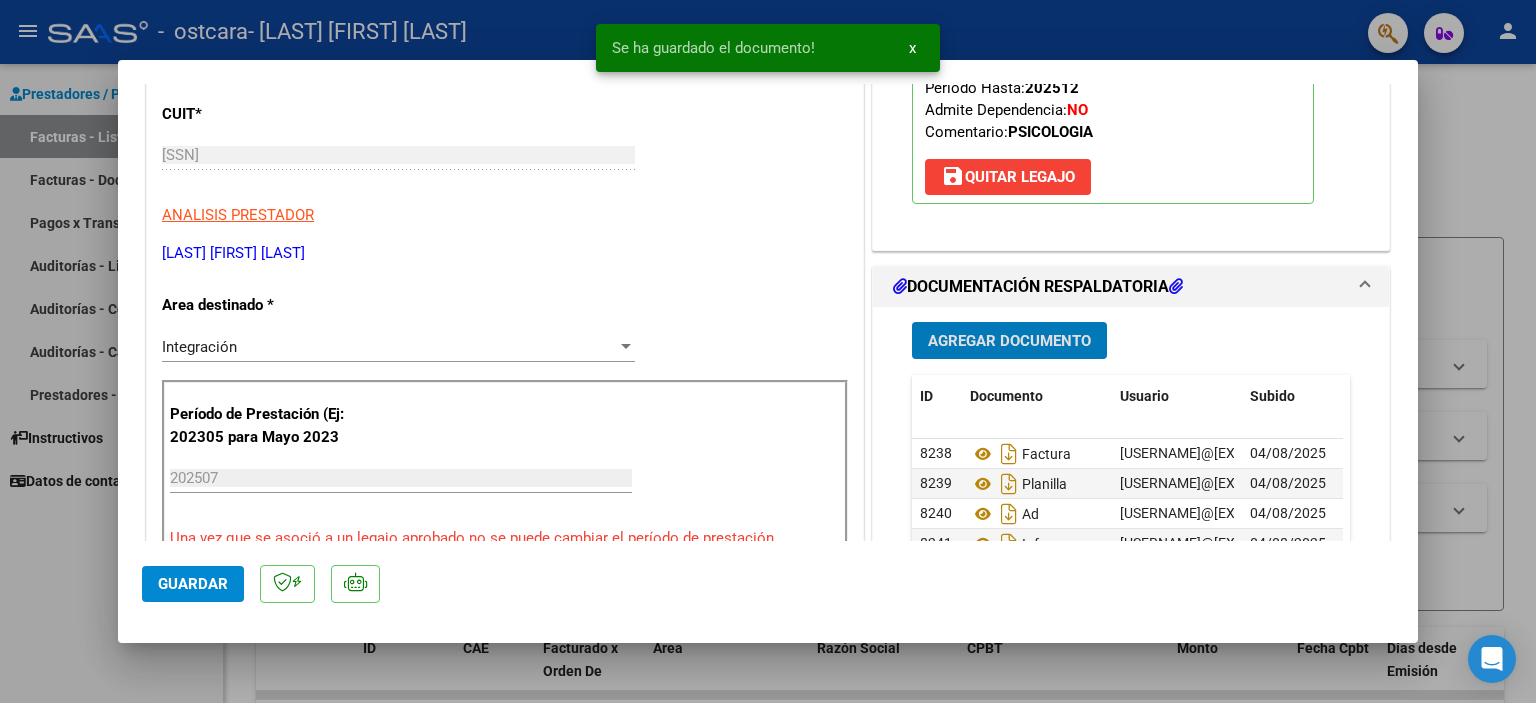 scroll, scrollTop: 600, scrollLeft: 0, axis: vertical 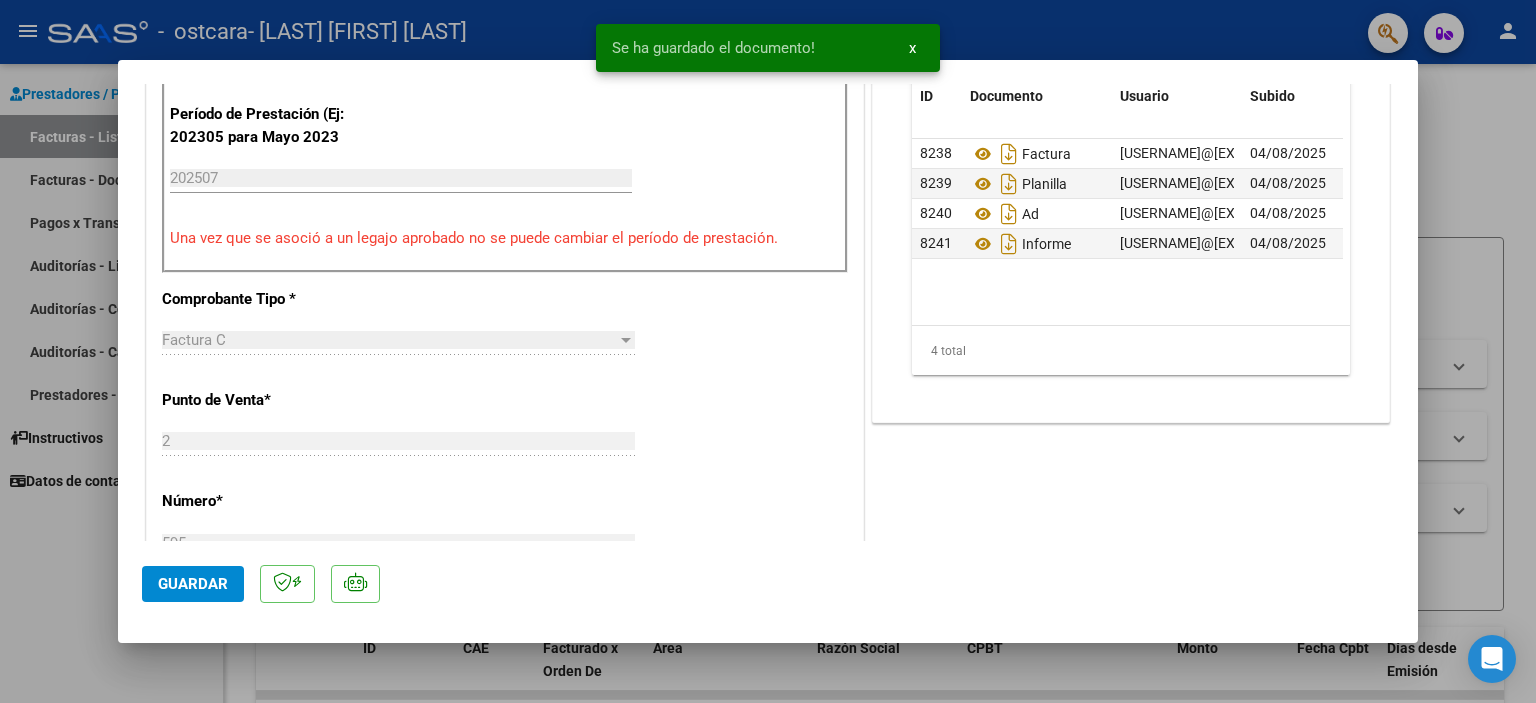 click on "Guardar" 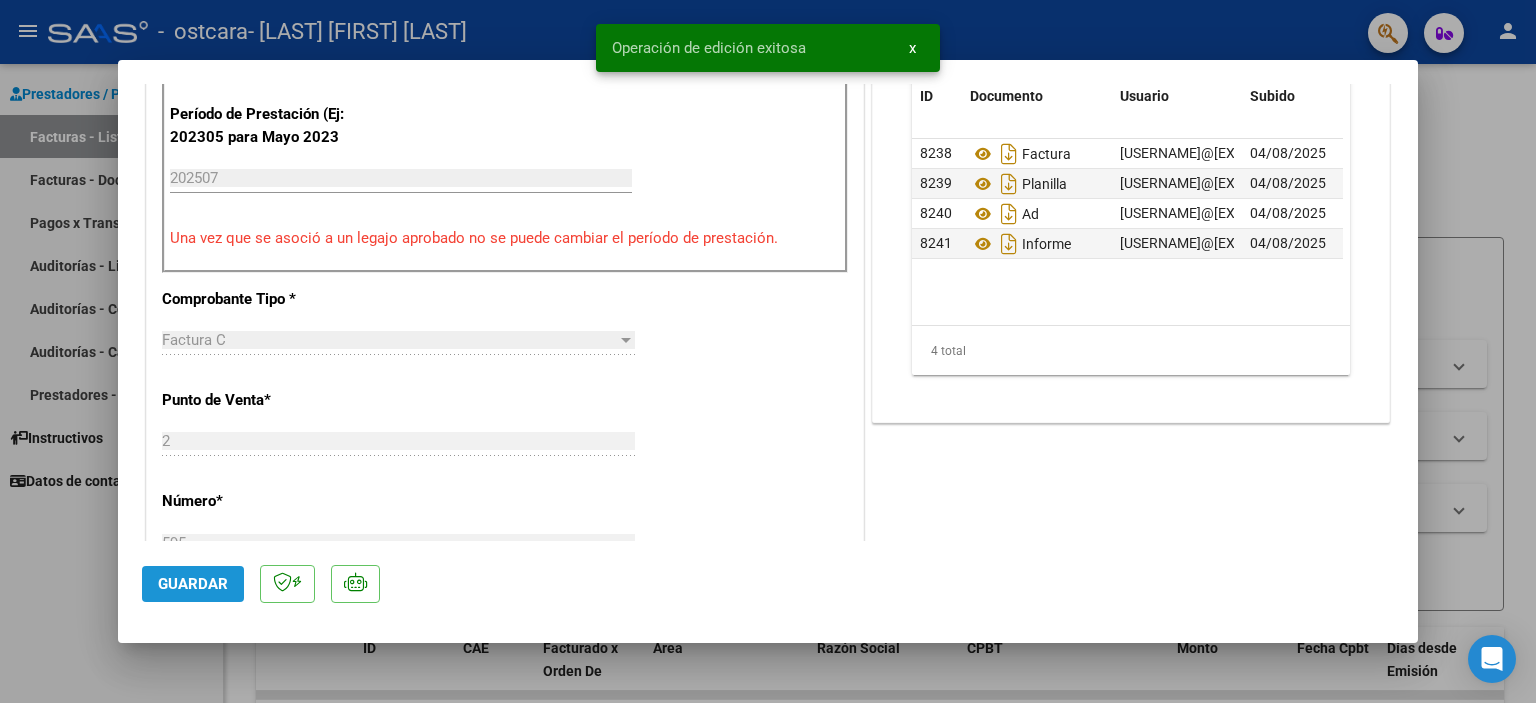 click on "Guardar" 